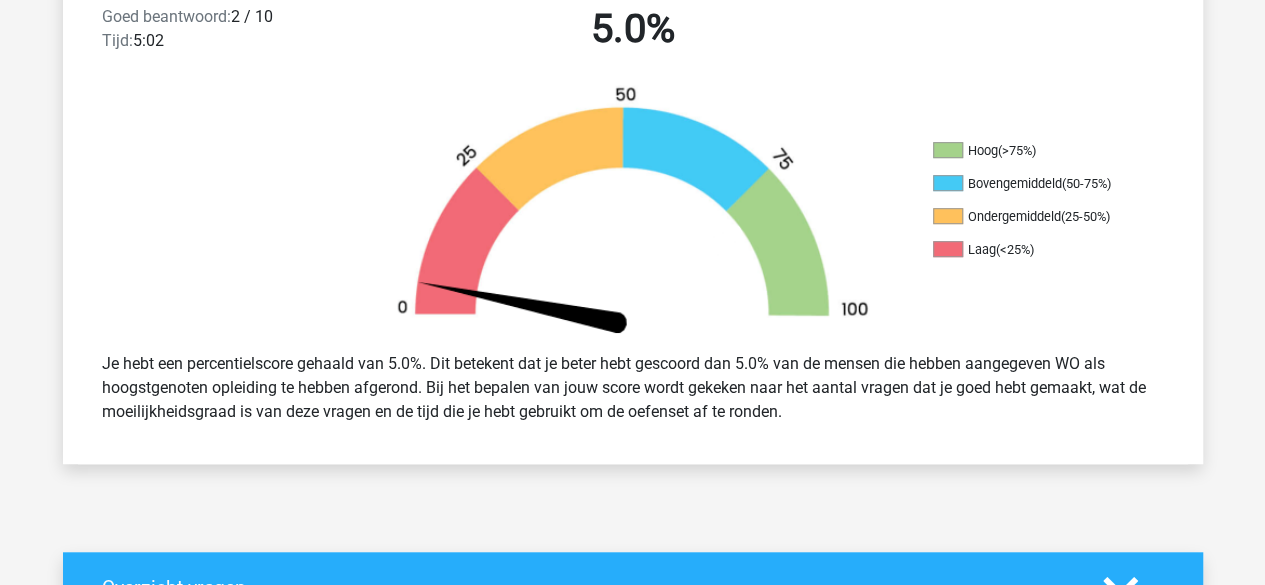 scroll, scrollTop: 0, scrollLeft: 0, axis: both 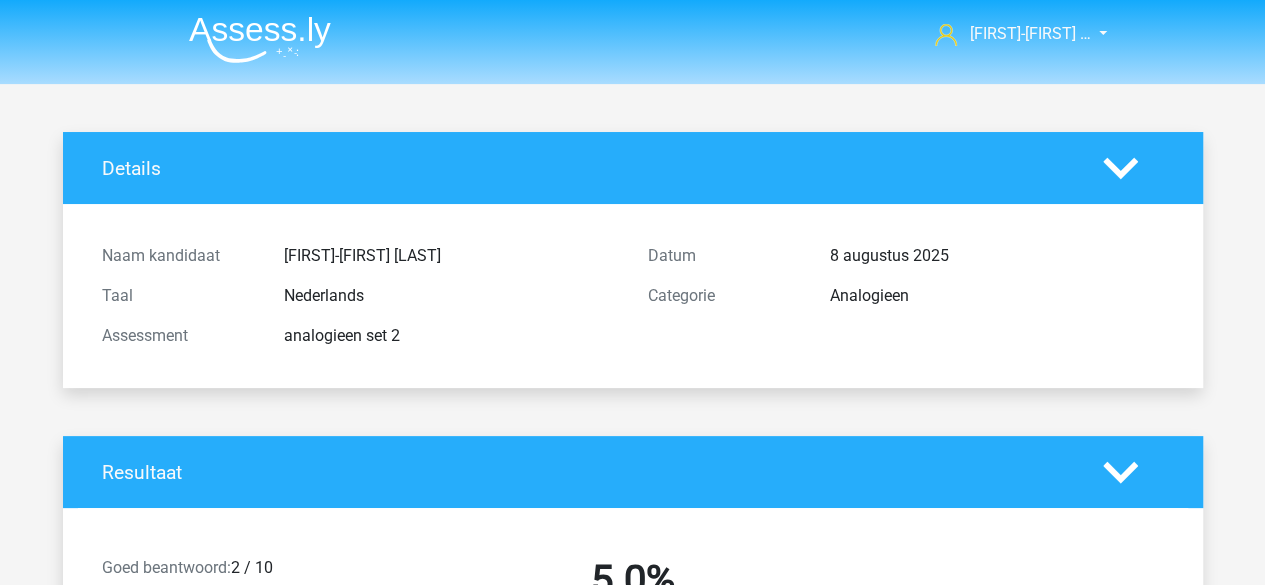 click at bounding box center [260, 39] 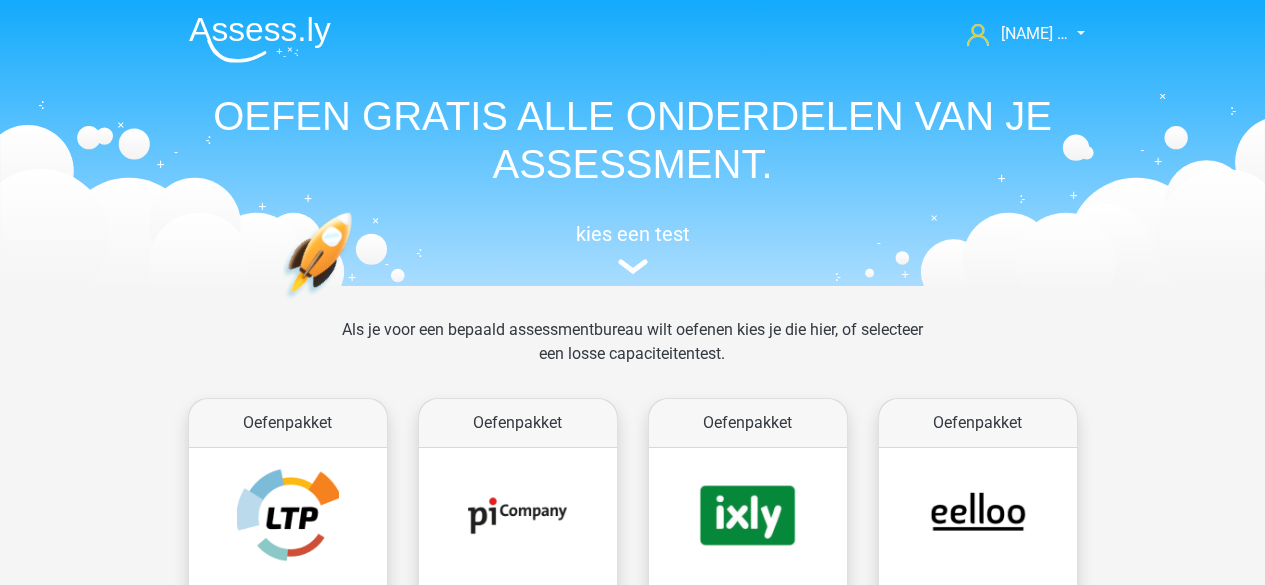 scroll, scrollTop: 272, scrollLeft: 0, axis: vertical 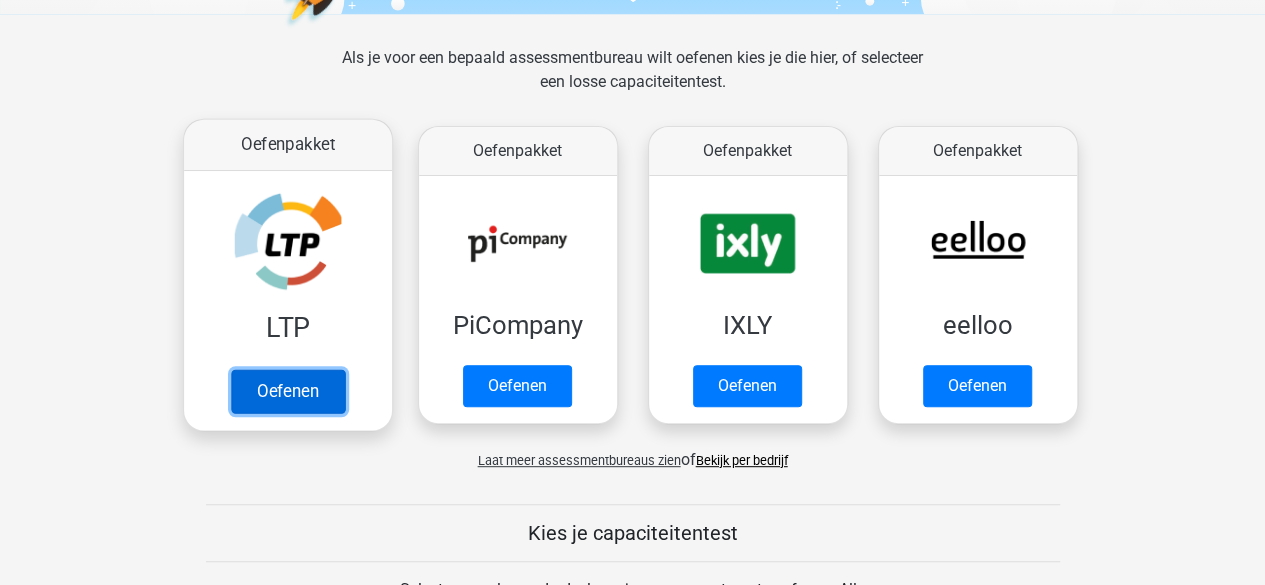 click on "Oefenen" at bounding box center [287, 391] 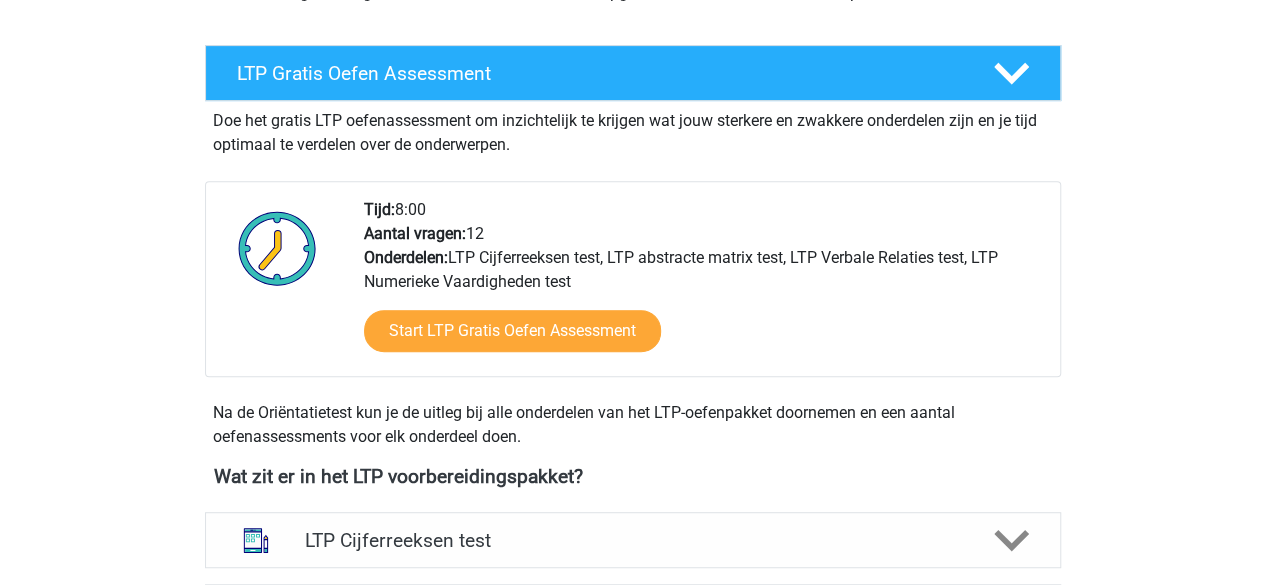 scroll, scrollTop: 352, scrollLeft: 0, axis: vertical 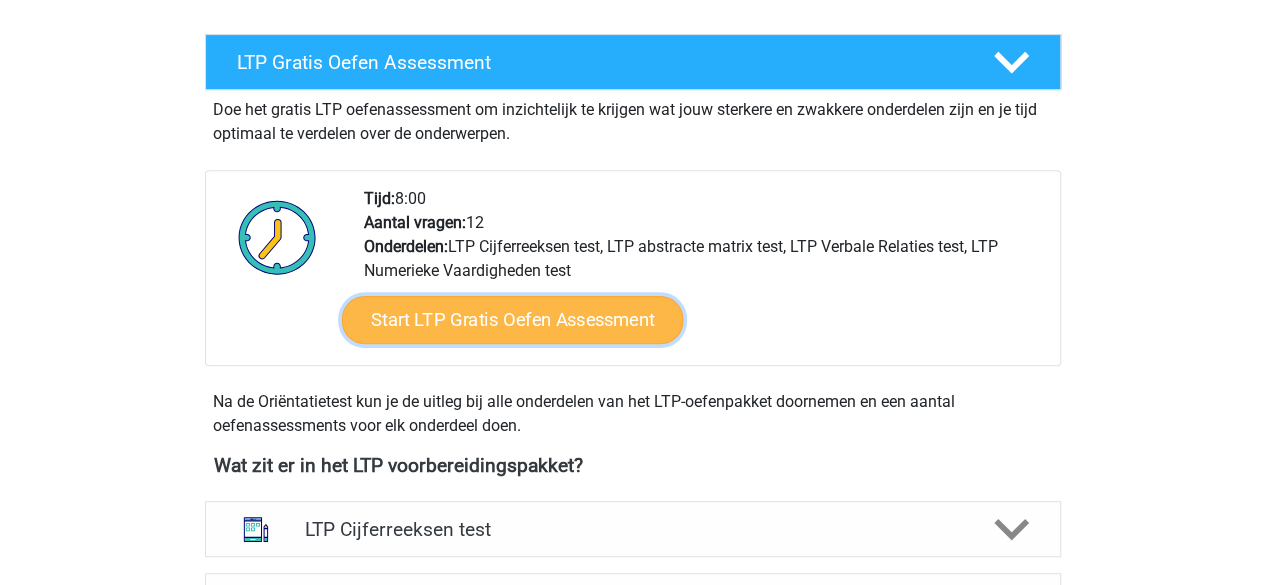 click on "Start LTP Gratis Oefen Assessment" at bounding box center (512, 320) 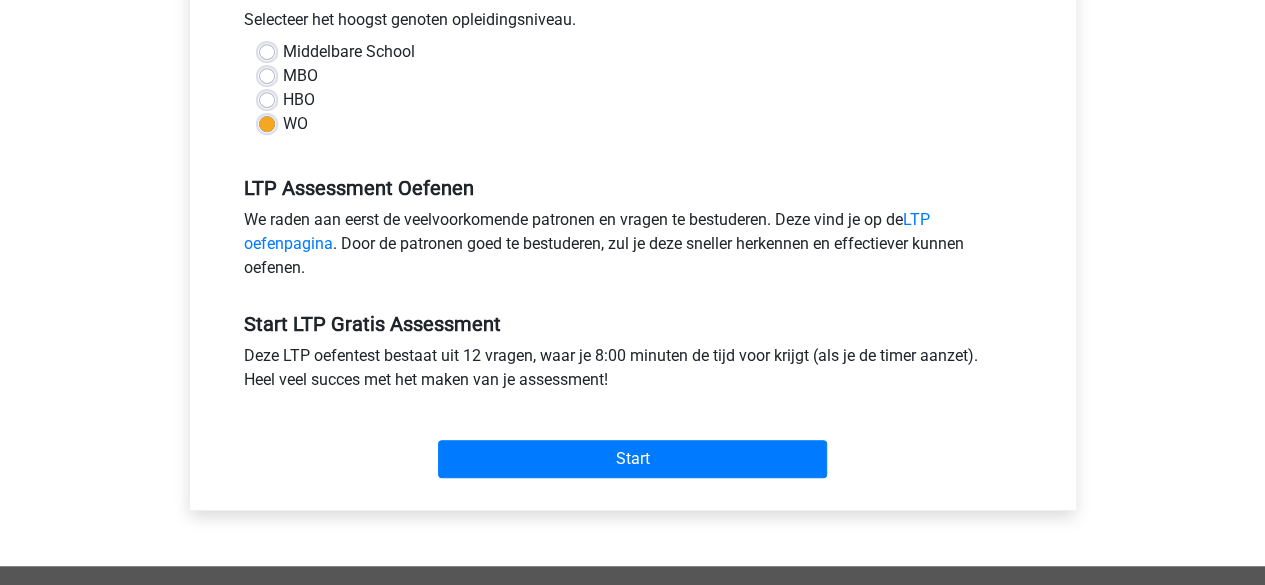 scroll, scrollTop: 531, scrollLeft: 0, axis: vertical 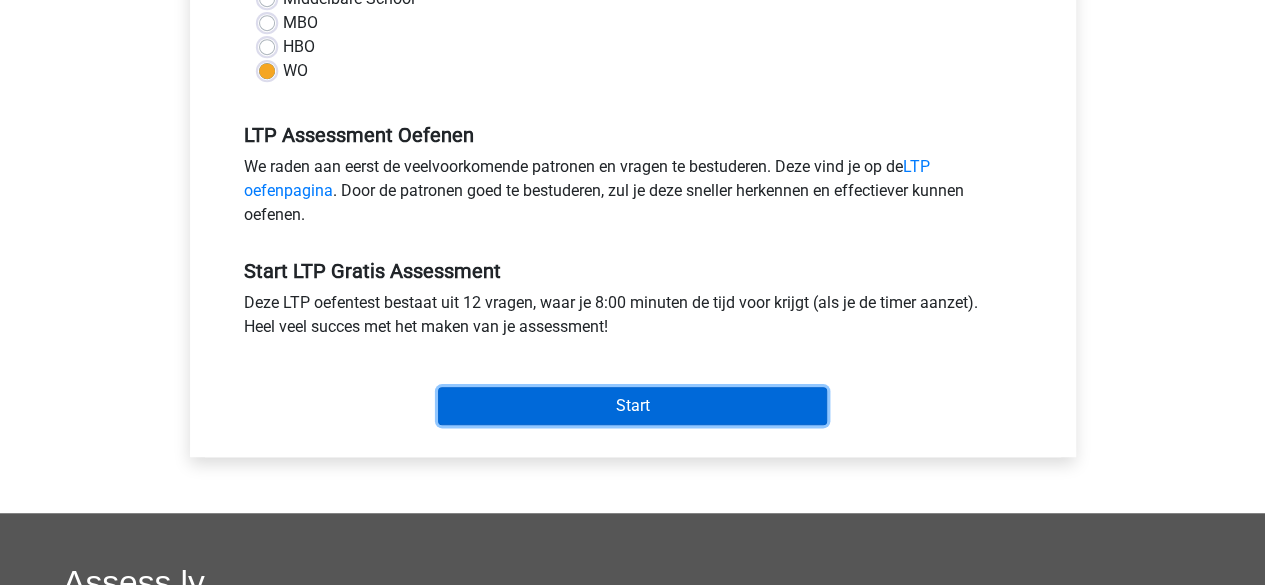 click on "Start" at bounding box center (632, 406) 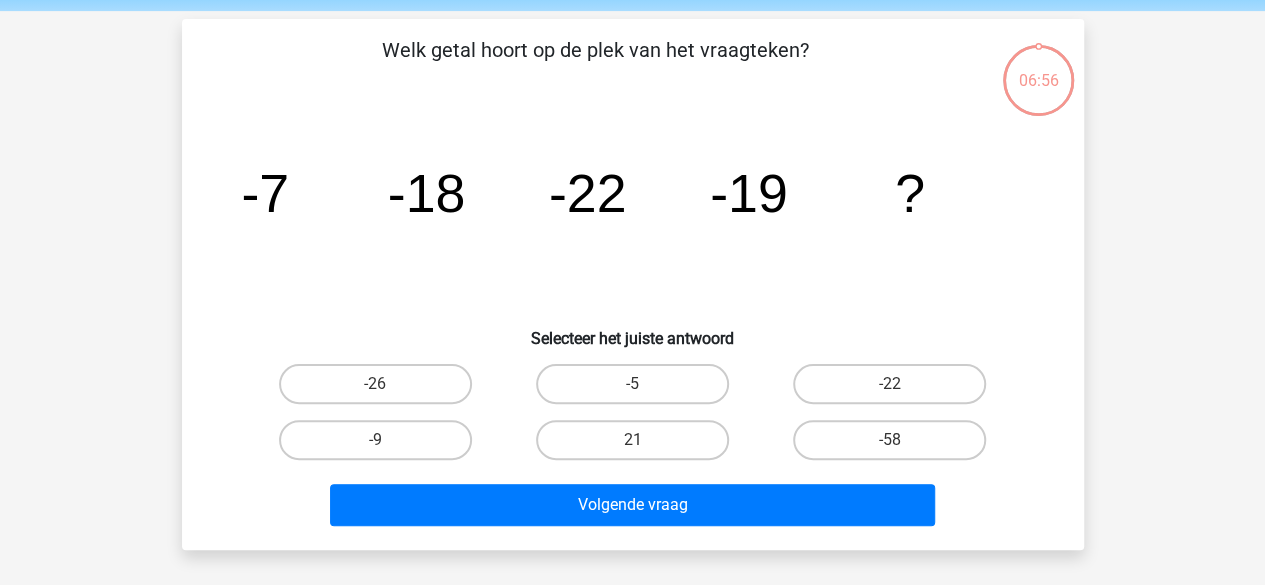 scroll, scrollTop: 74, scrollLeft: 0, axis: vertical 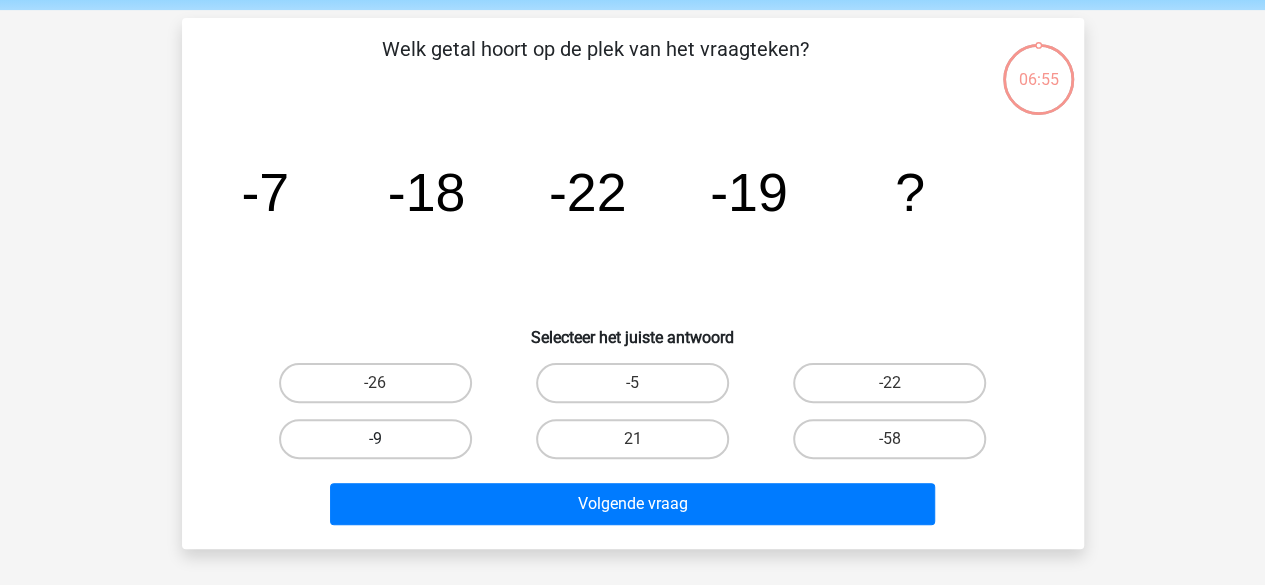 click on "-9" at bounding box center [375, 439] 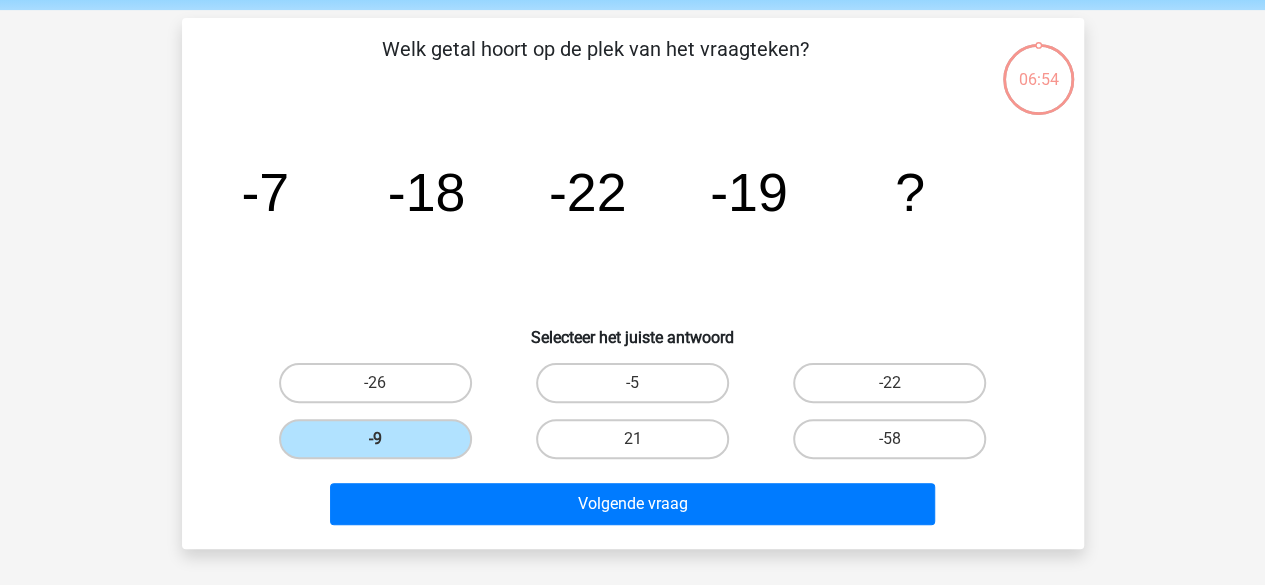 click on "Volgende vraag" at bounding box center [633, 500] 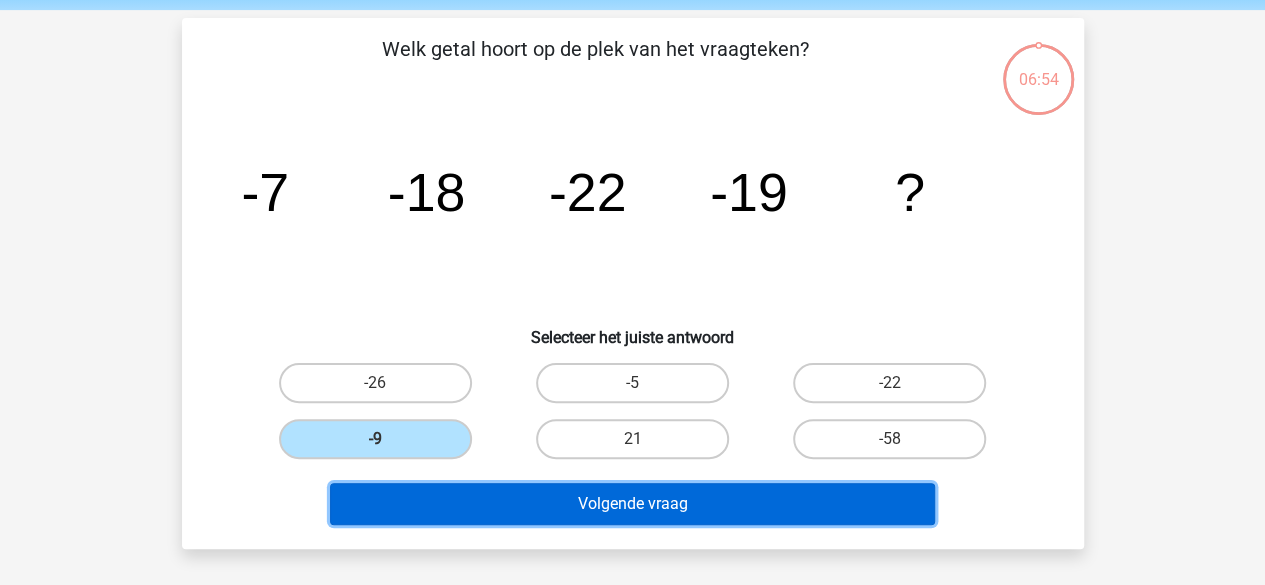 click on "Volgende vraag" at bounding box center (632, 504) 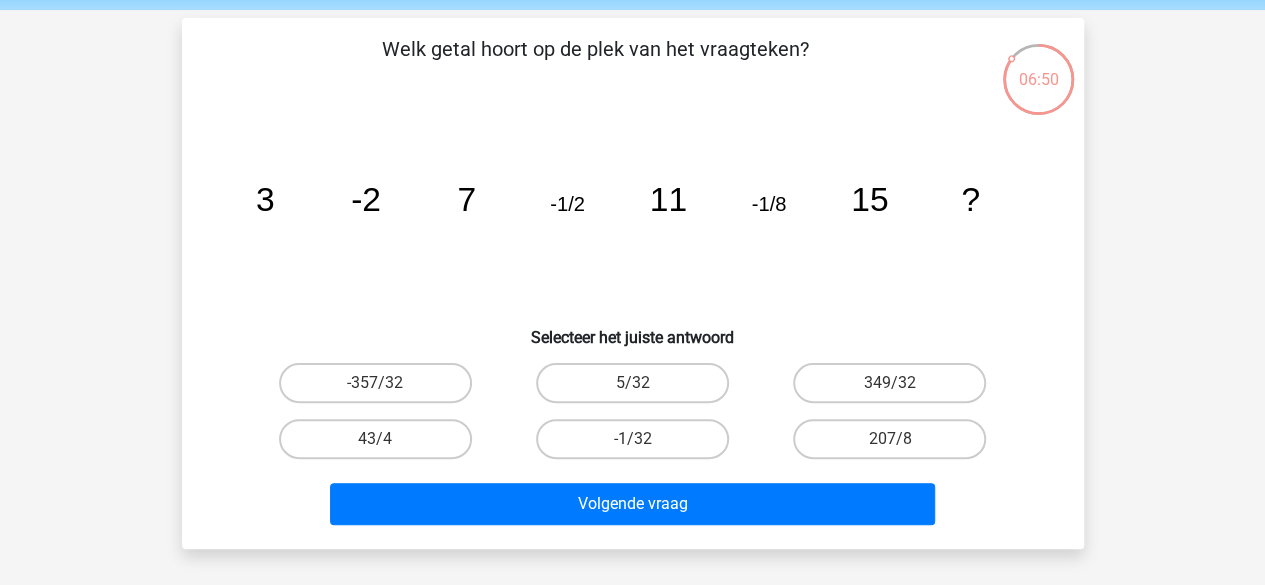 scroll, scrollTop: 76, scrollLeft: 0, axis: vertical 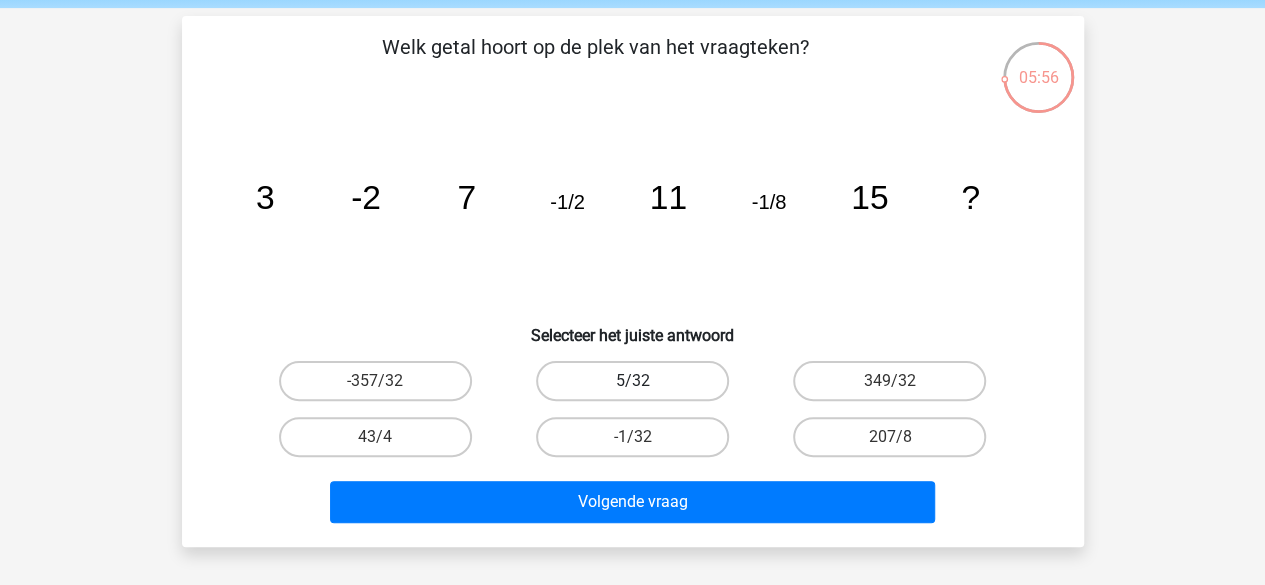 click on "5/32" at bounding box center (632, 381) 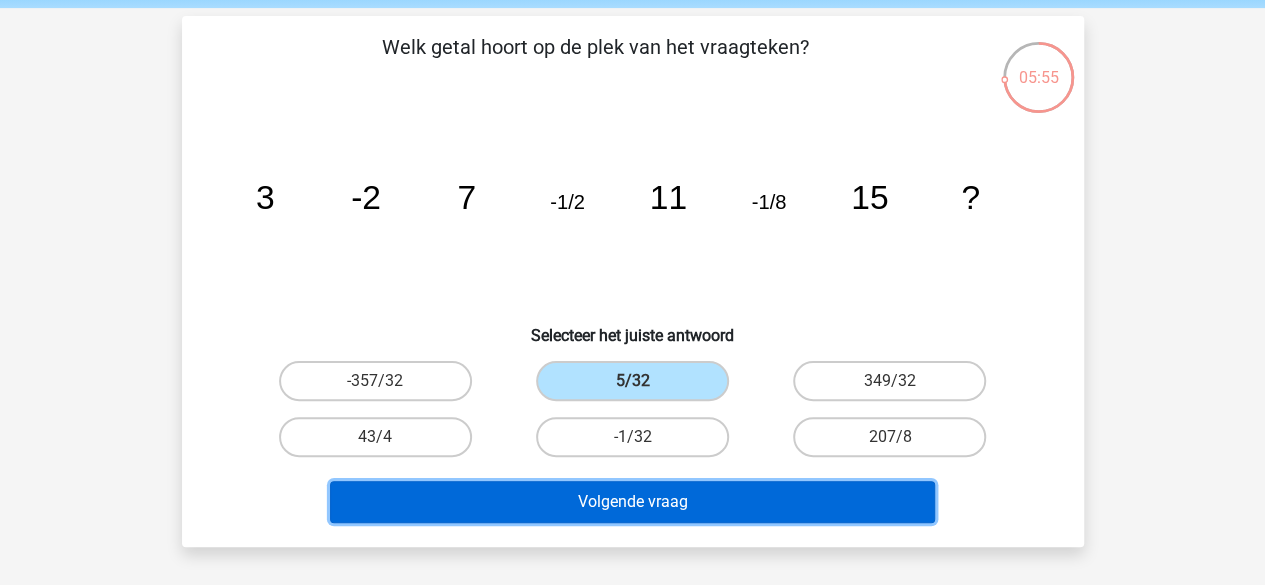 click on "Volgende vraag" at bounding box center [632, 502] 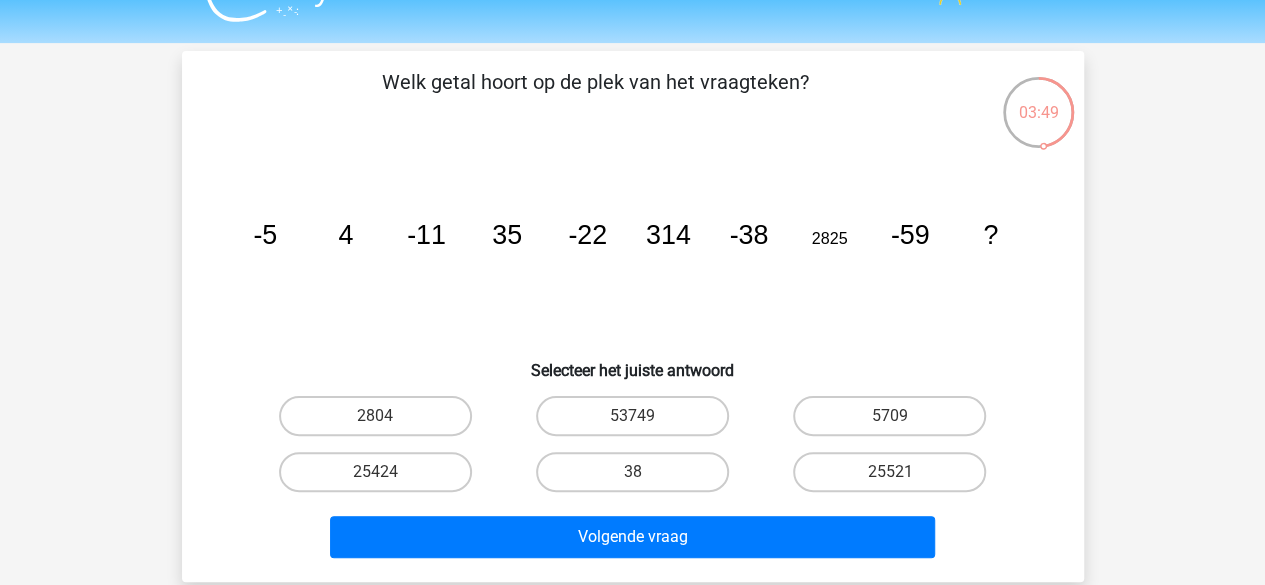 scroll, scrollTop: 42, scrollLeft: 0, axis: vertical 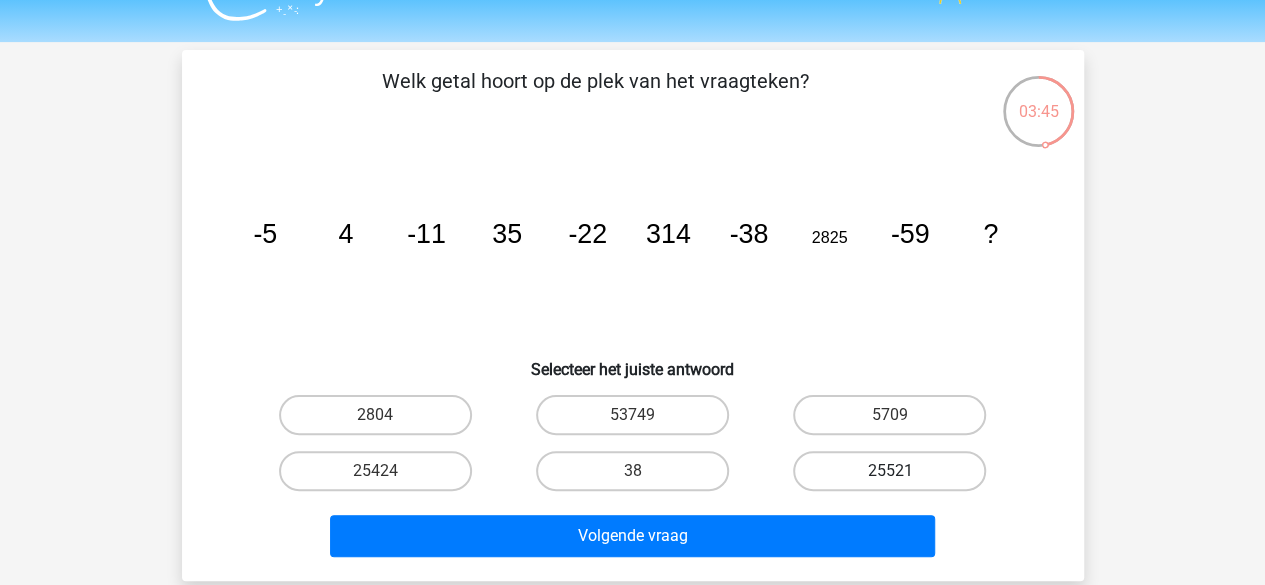 click on "25521" at bounding box center (889, 471) 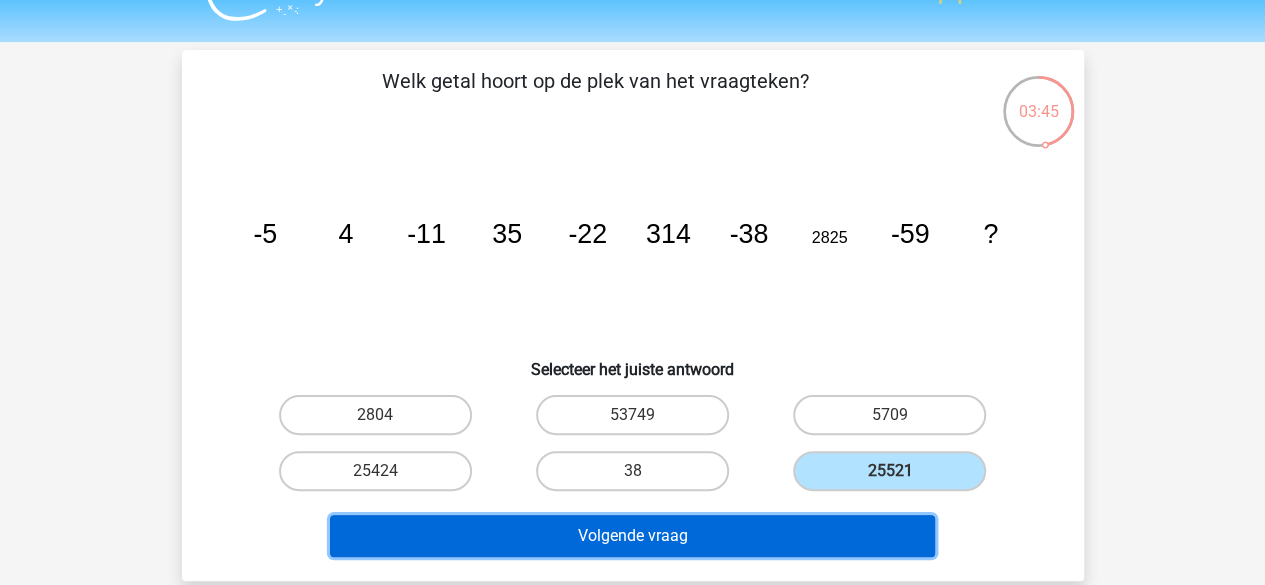 click on "Volgende vraag" at bounding box center [632, 536] 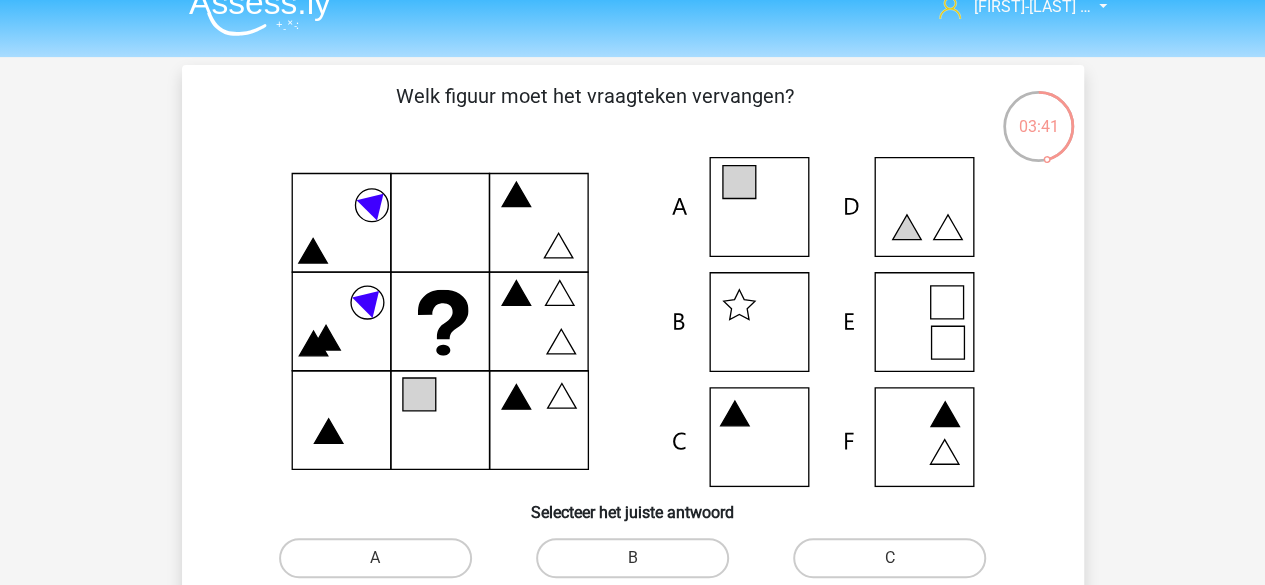scroll, scrollTop: 30, scrollLeft: 0, axis: vertical 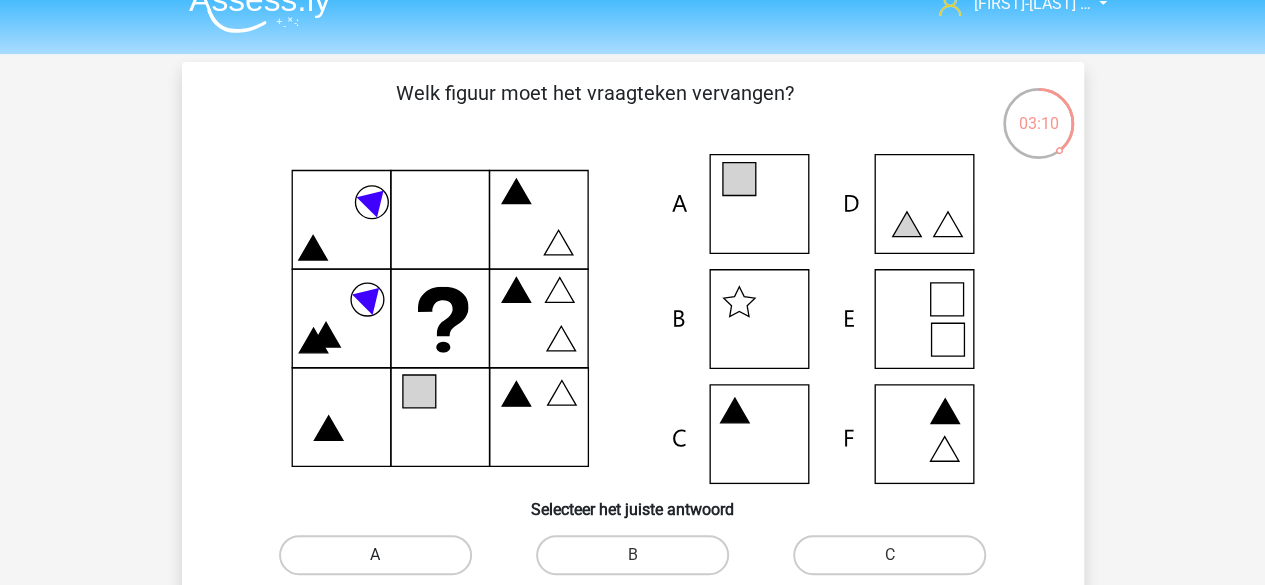 click on "A" at bounding box center [375, 555] 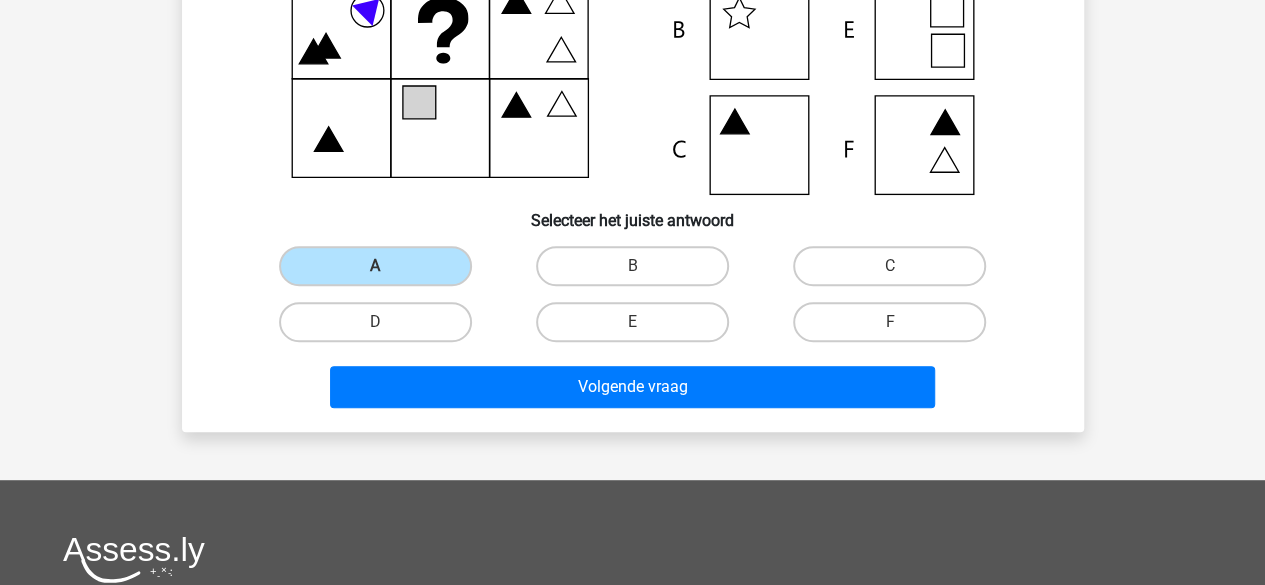 scroll, scrollTop: 327, scrollLeft: 0, axis: vertical 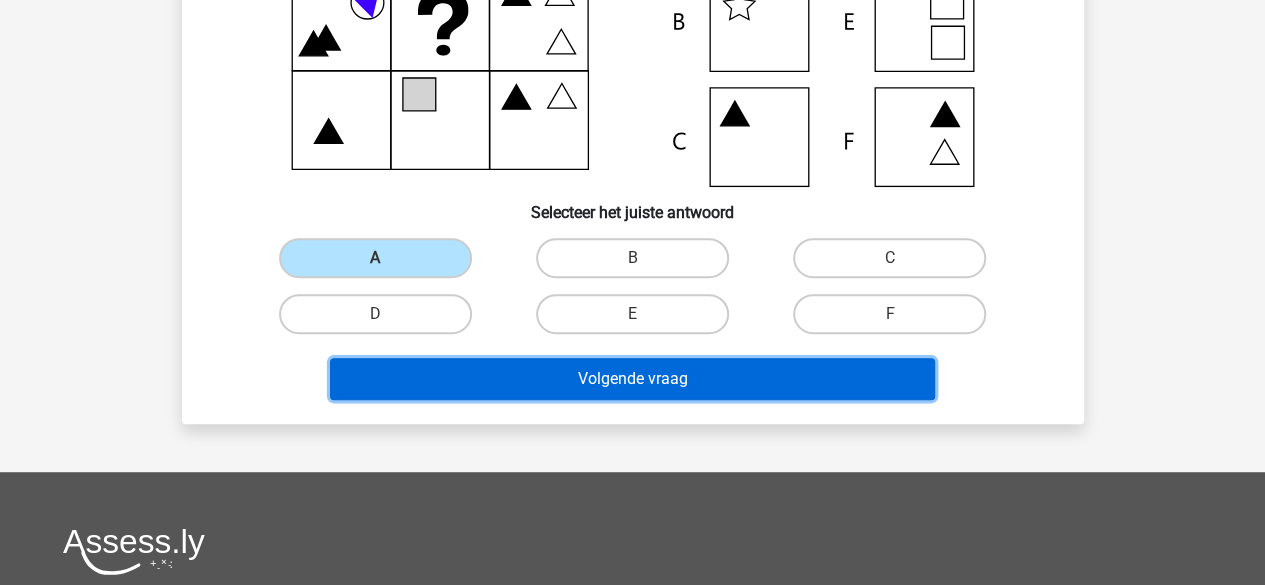 click on "Volgende vraag" at bounding box center (632, 379) 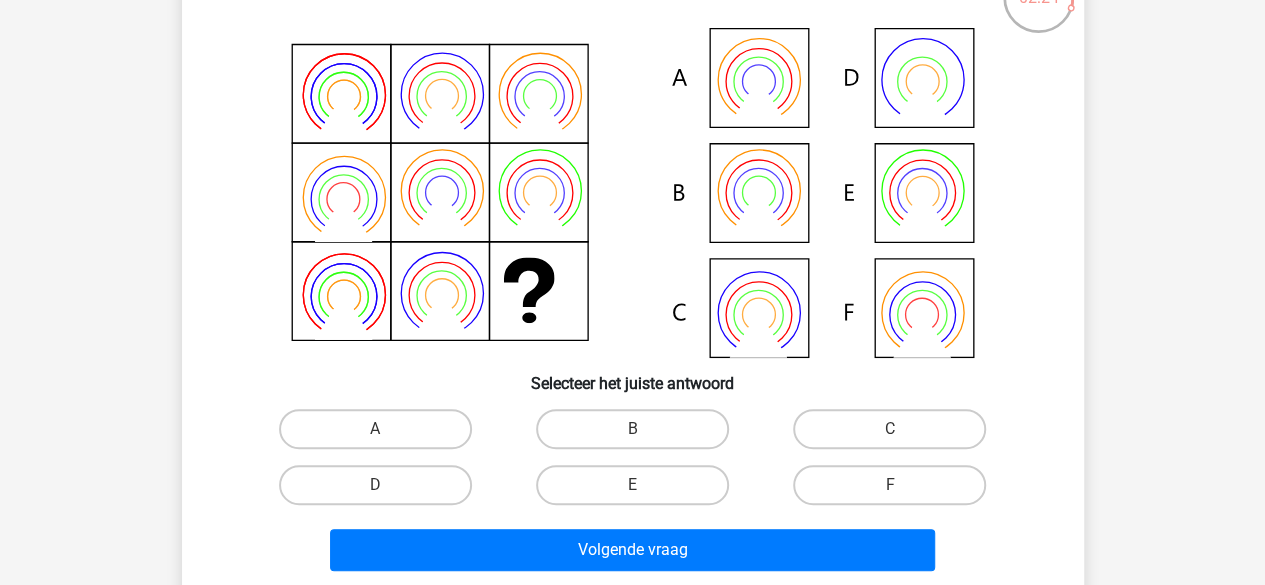 scroll, scrollTop: 157, scrollLeft: 0, axis: vertical 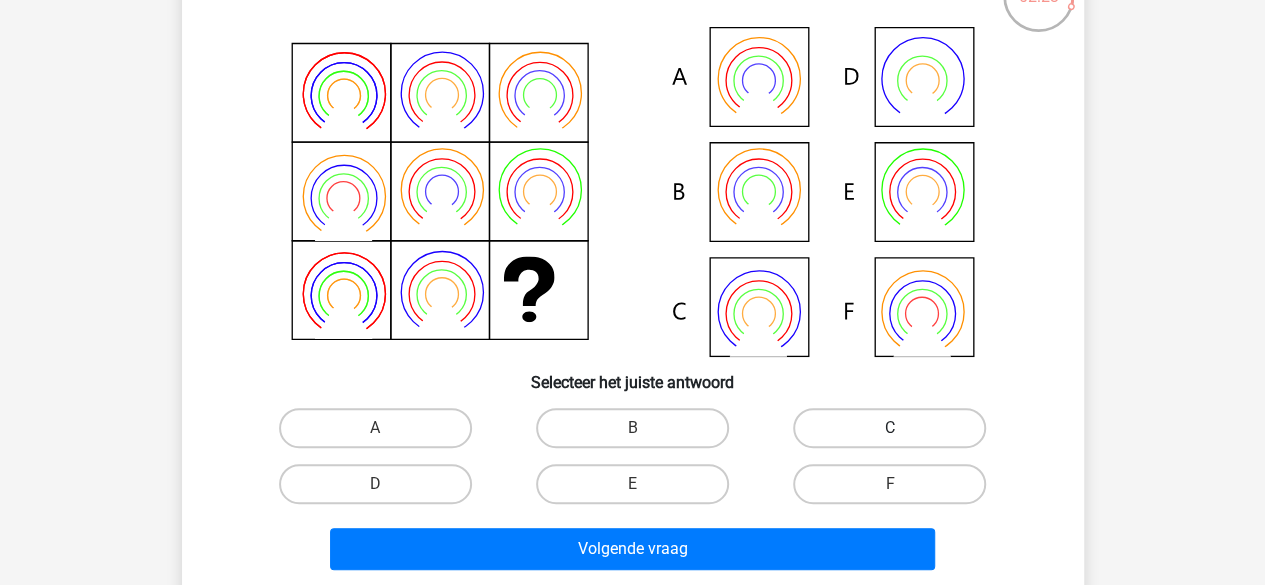 click on "C" at bounding box center (889, 428) 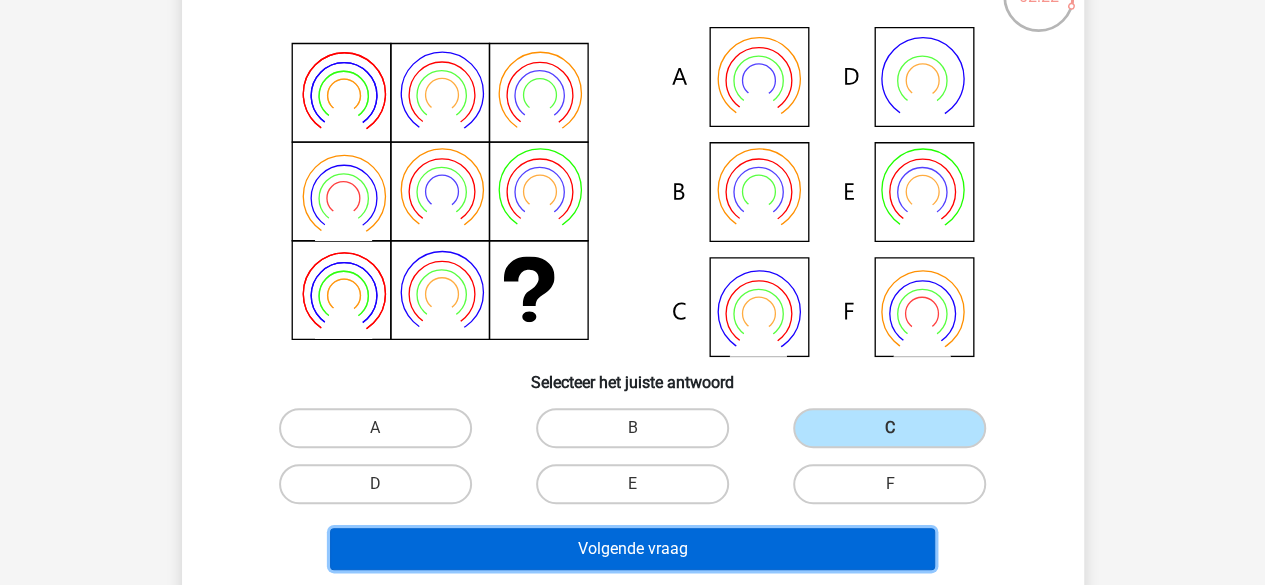 click on "Volgende vraag" at bounding box center [632, 549] 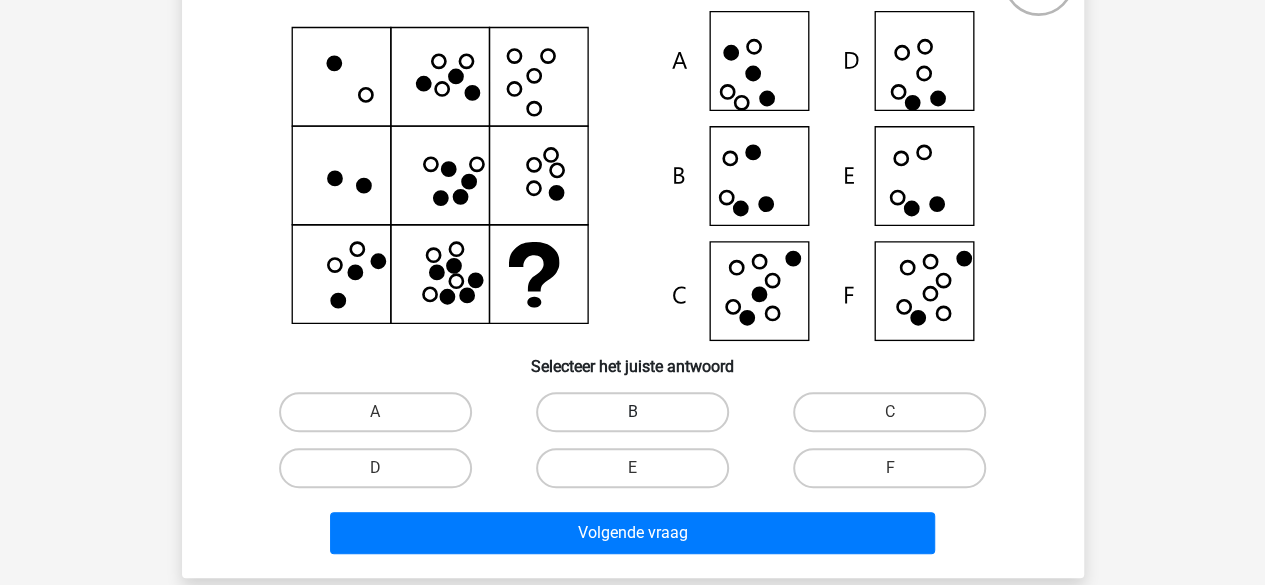 scroll, scrollTop: 174, scrollLeft: 0, axis: vertical 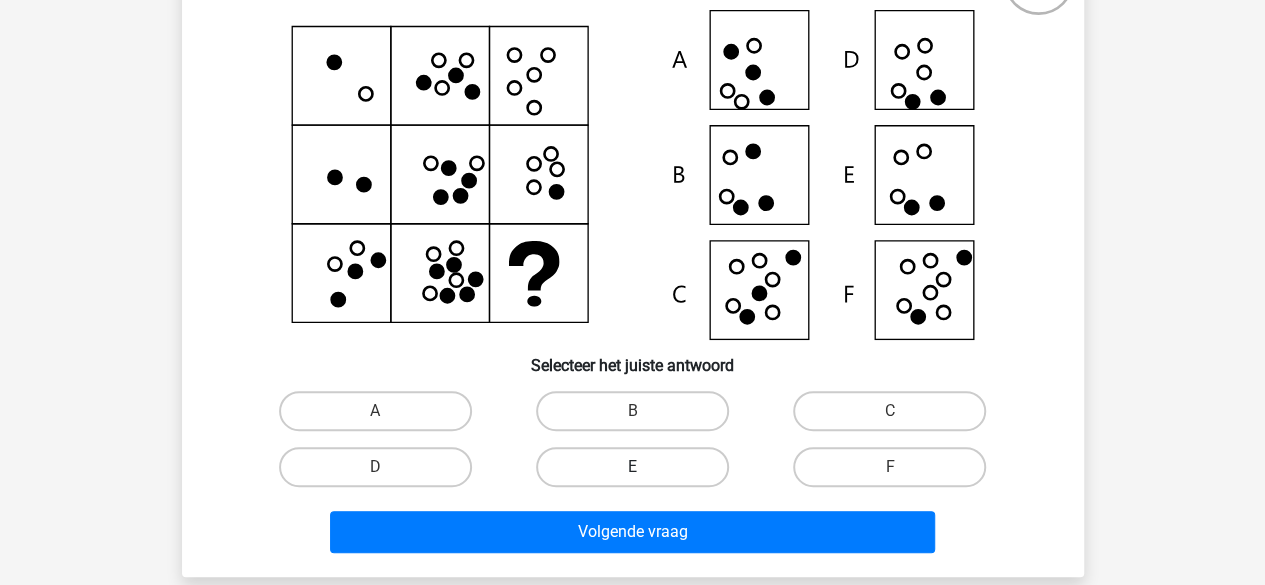 click on "E" at bounding box center [632, 467] 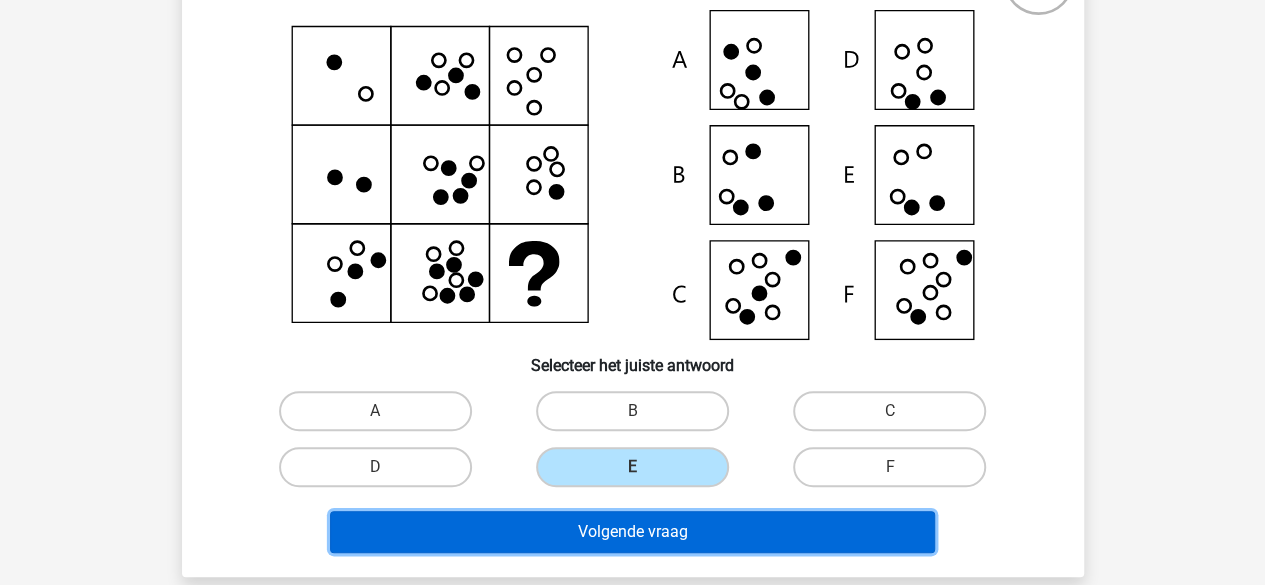 click on "Volgende vraag" at bounding box center (632, 532) 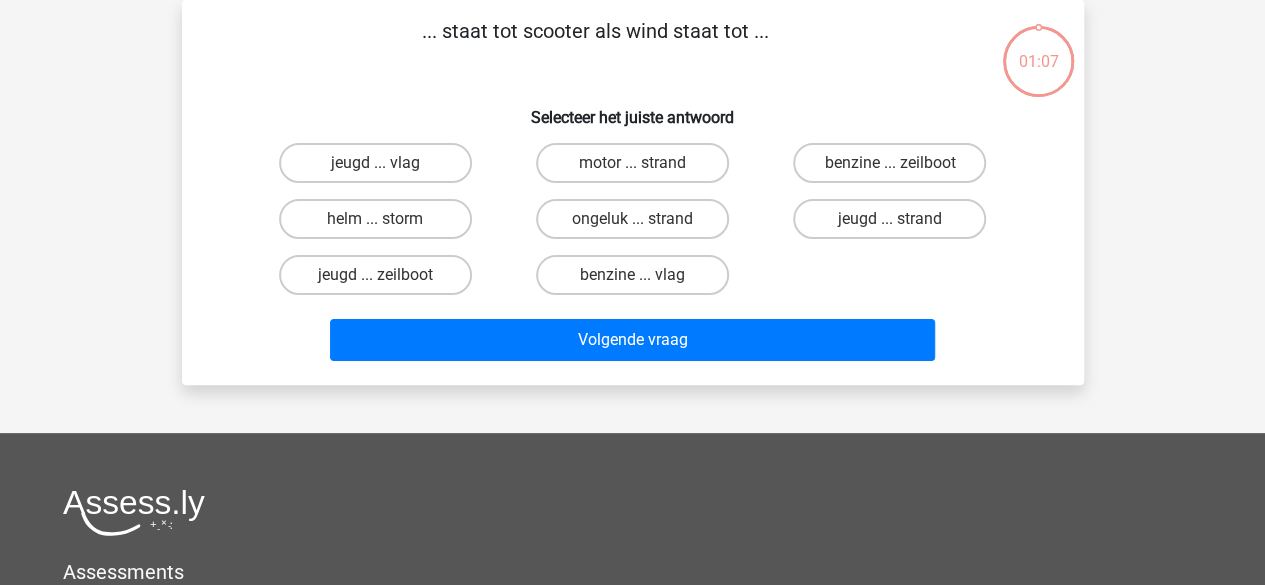 scroll, scrollTop: 0, scrollLeft: 0, axis: both 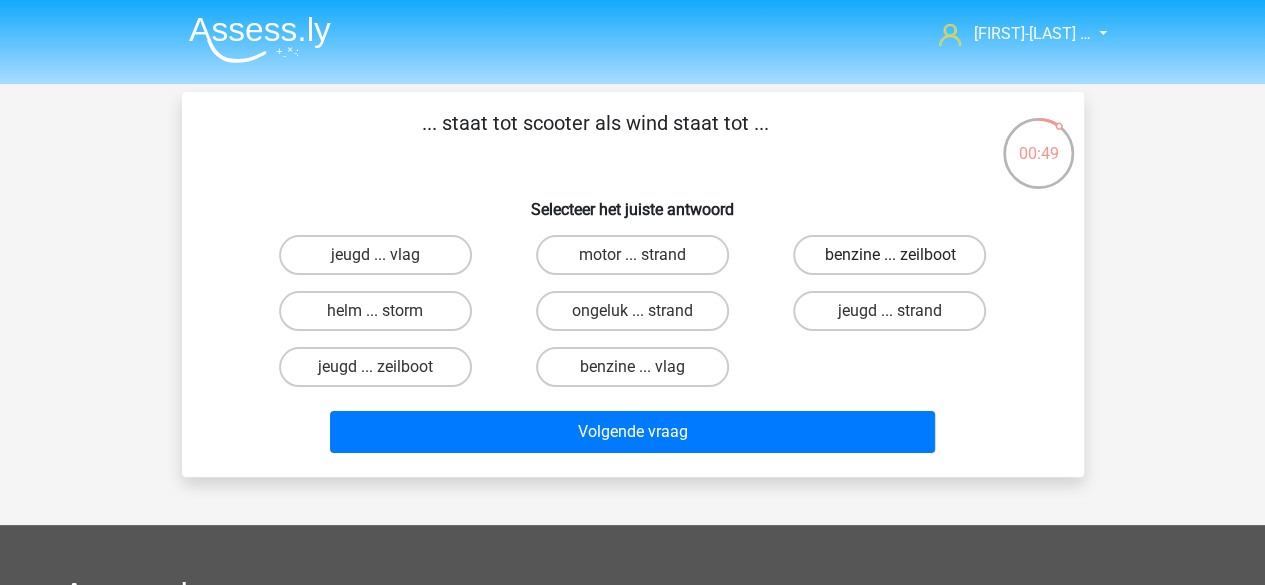 click on "benzine ... zeilboot" at bounding box center (889, 255) 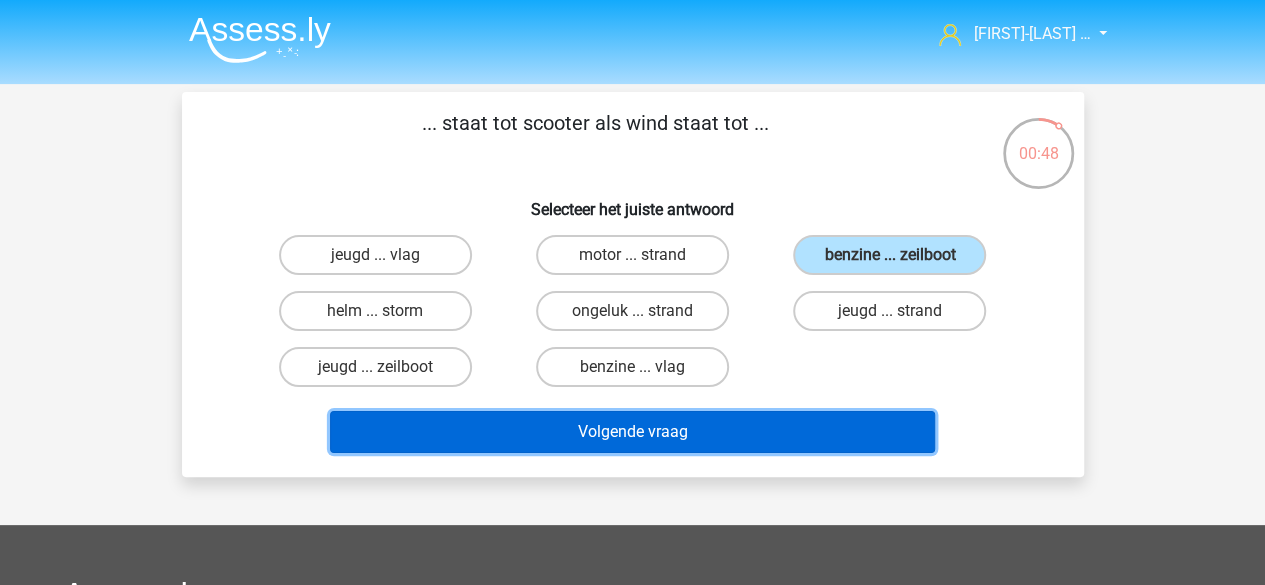 click on "Volgende vraag" at bounding box center (632, 432) 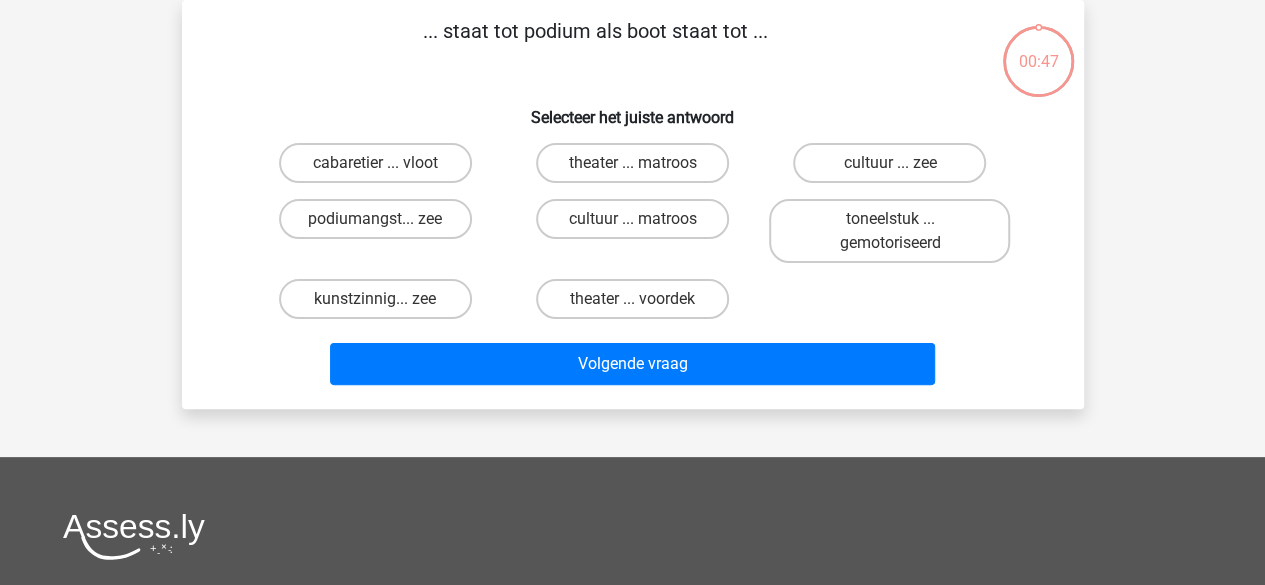 scroll, scrollTop: 0, scrollLeft: 0, axis: both 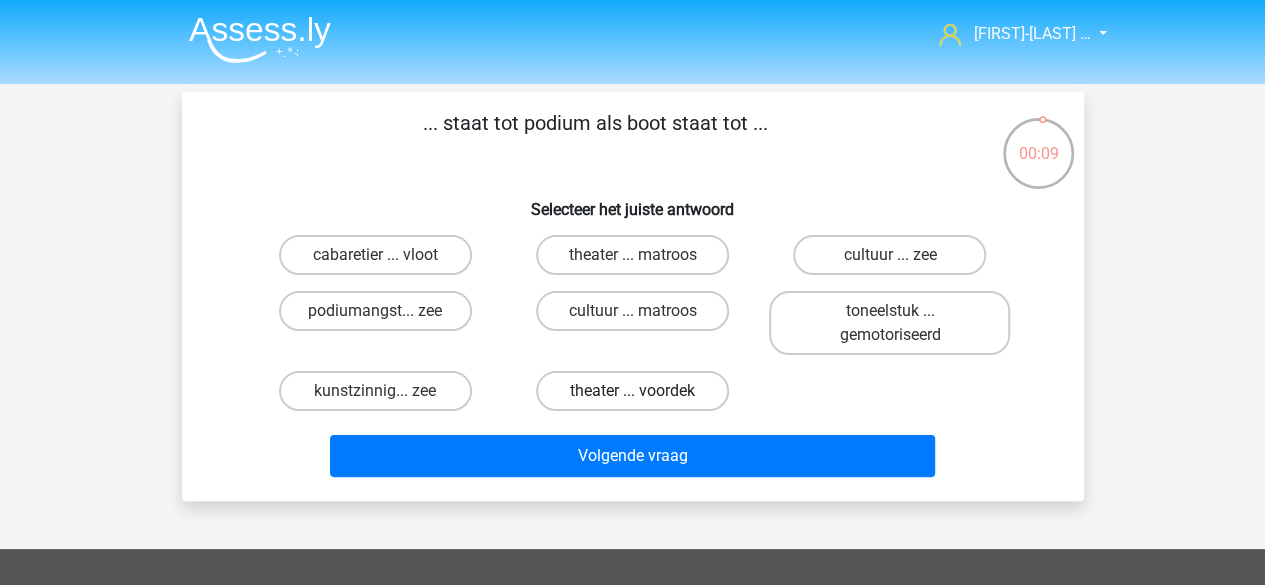 click on "theater ... voordek" at bounding box center (632, 391) 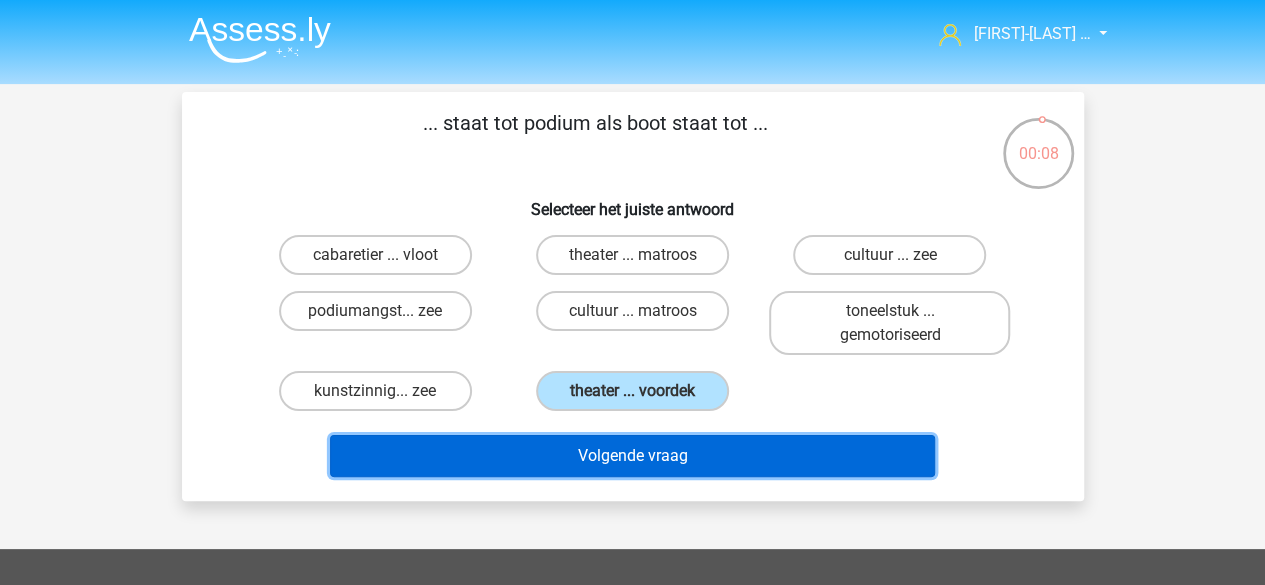 click on "Volgende vraag" at bounding box center (632, 456) 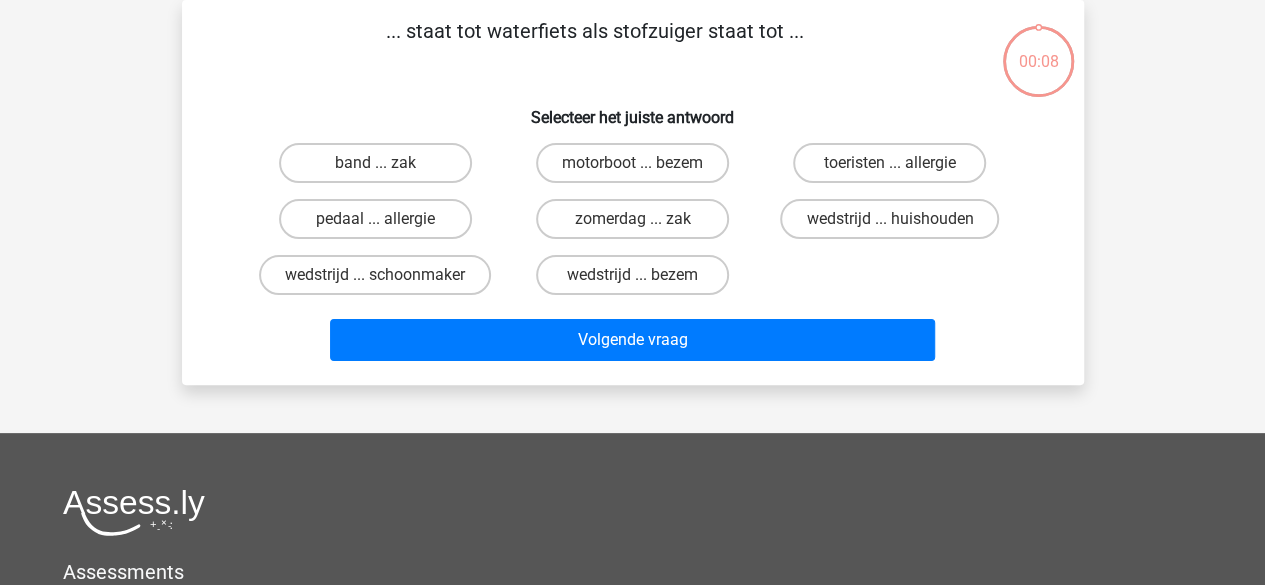 scroll, scrollTop: 0, scrollLeft: 0, axis: both 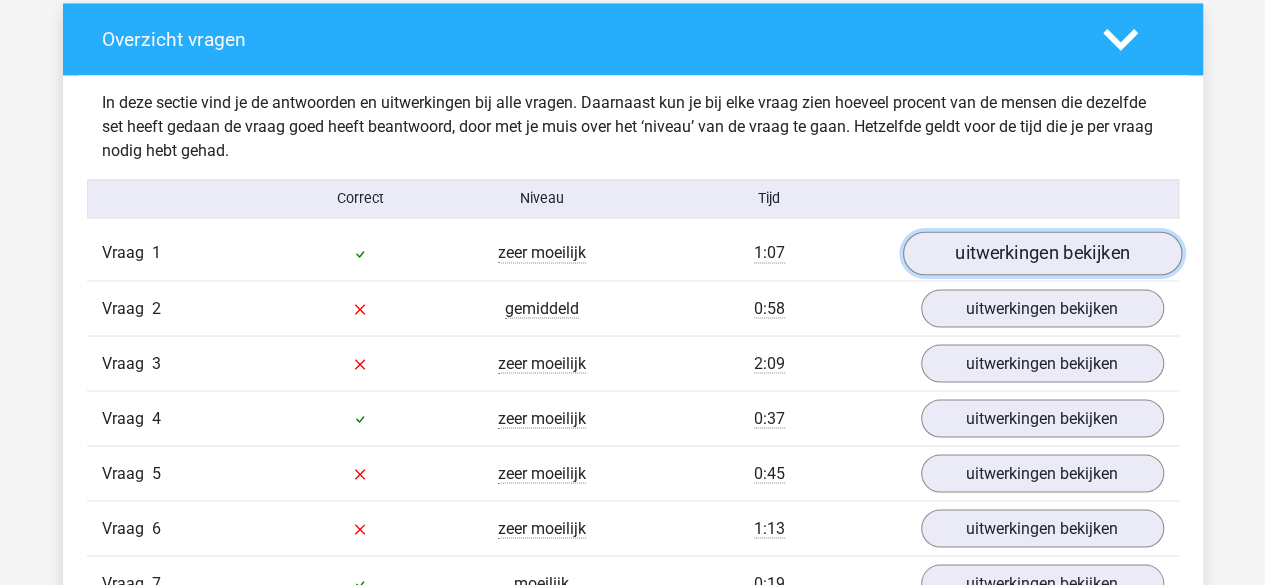 click on "uitwerkingen bekijken" at bounding box center [1041, 254] 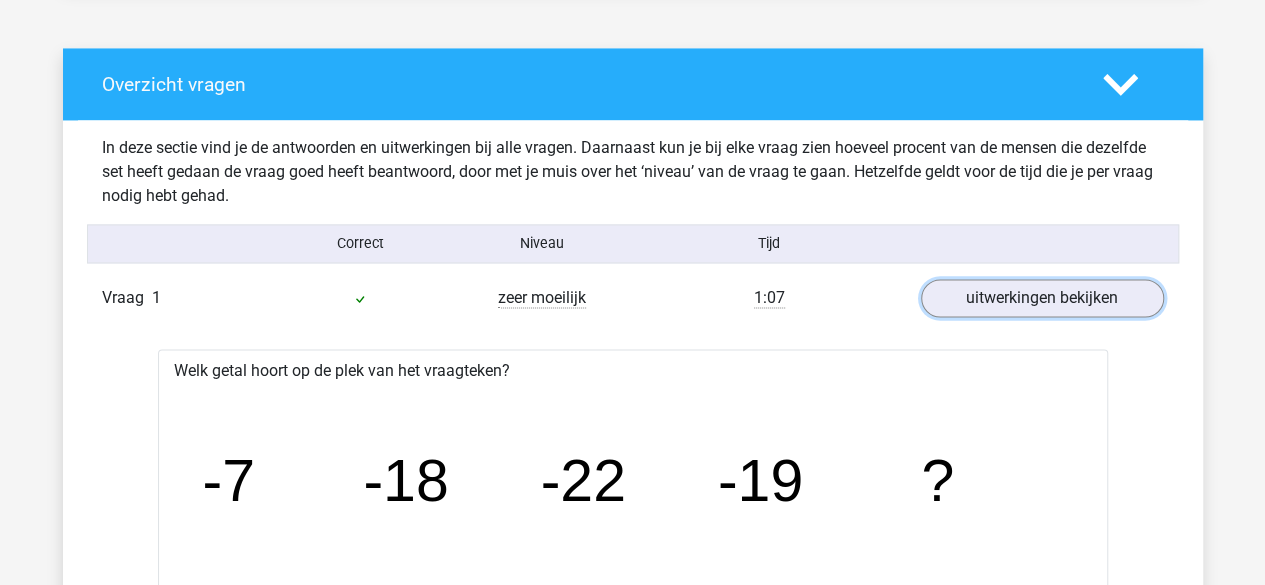scroll, scrollTop: 1547, scrollLeft: 0, axis: vertical 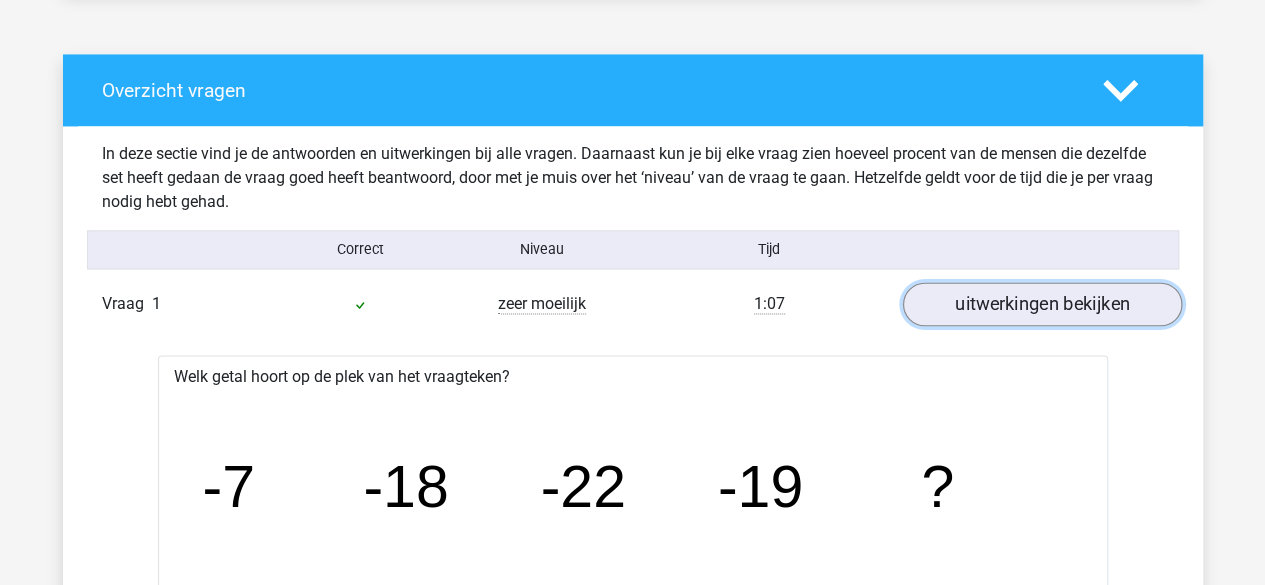 click on "uitwerkingen bekijken" at bounding box center [1041, 305] 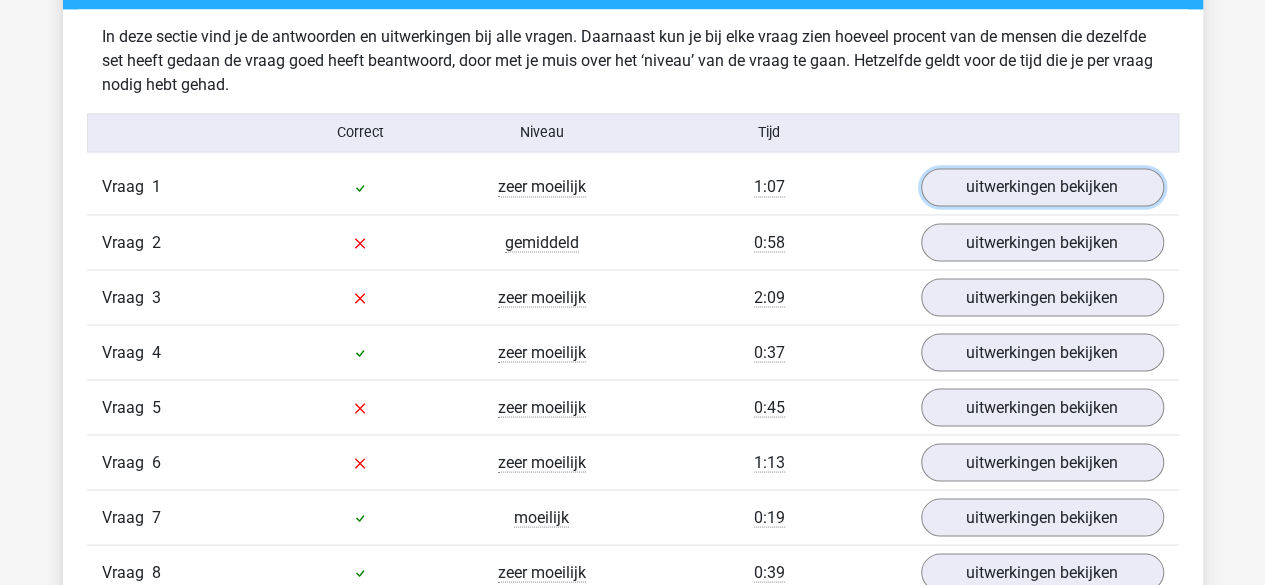 scroll, scrollTop: 1665, scrollLeft: 0, axis: vertical 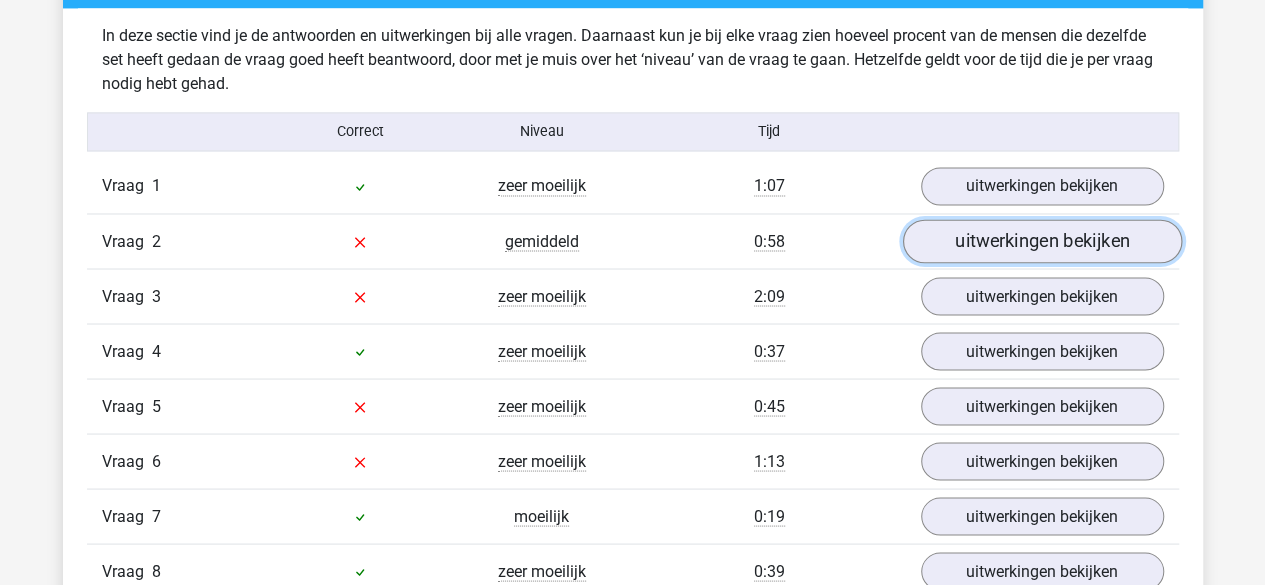 click on "uitwerkingen bekijken" at bounding box center (1041, 242) 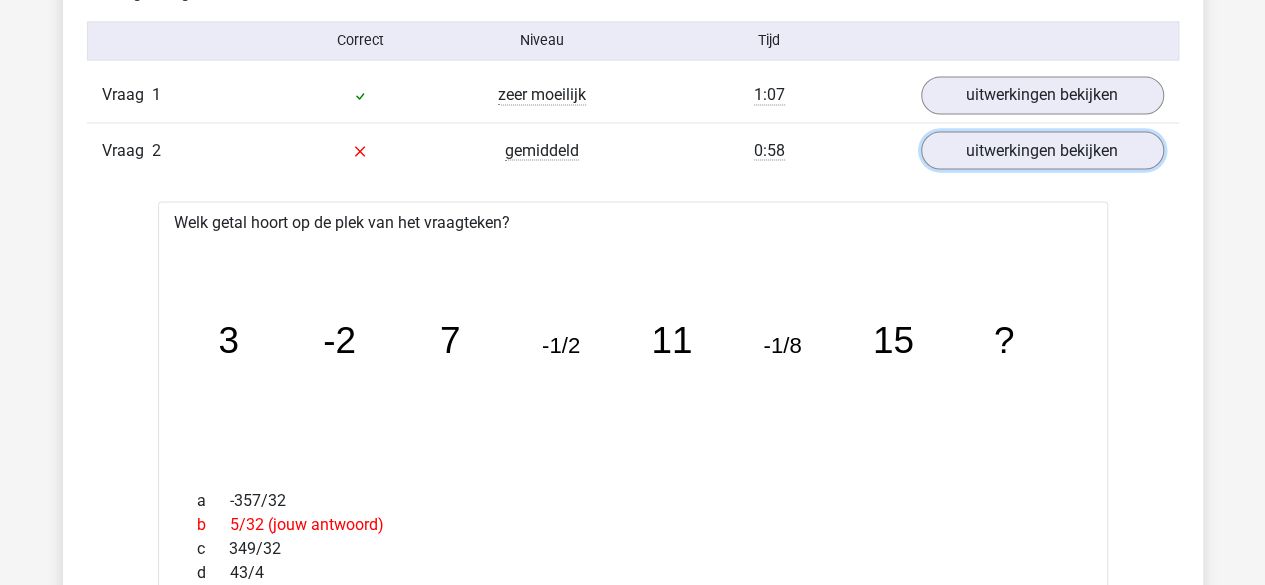 scroll, scrollTop: 1744, scrollLeft: 0, axis: vertical 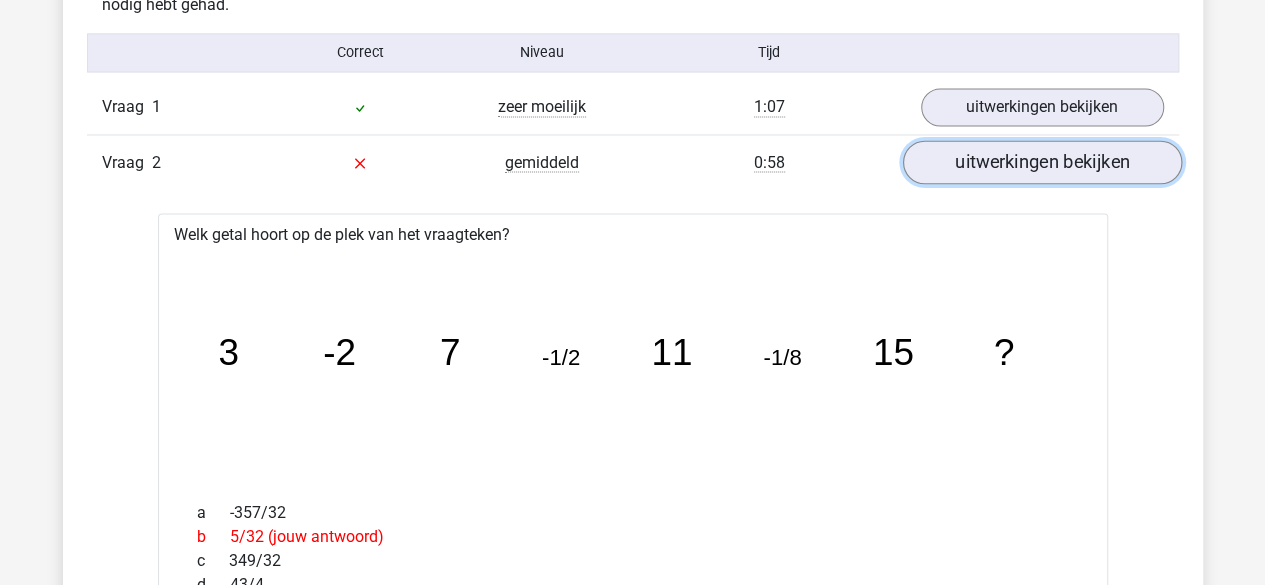 click on "uitwerkingen bekijken" at bounding box center [1041, 163] 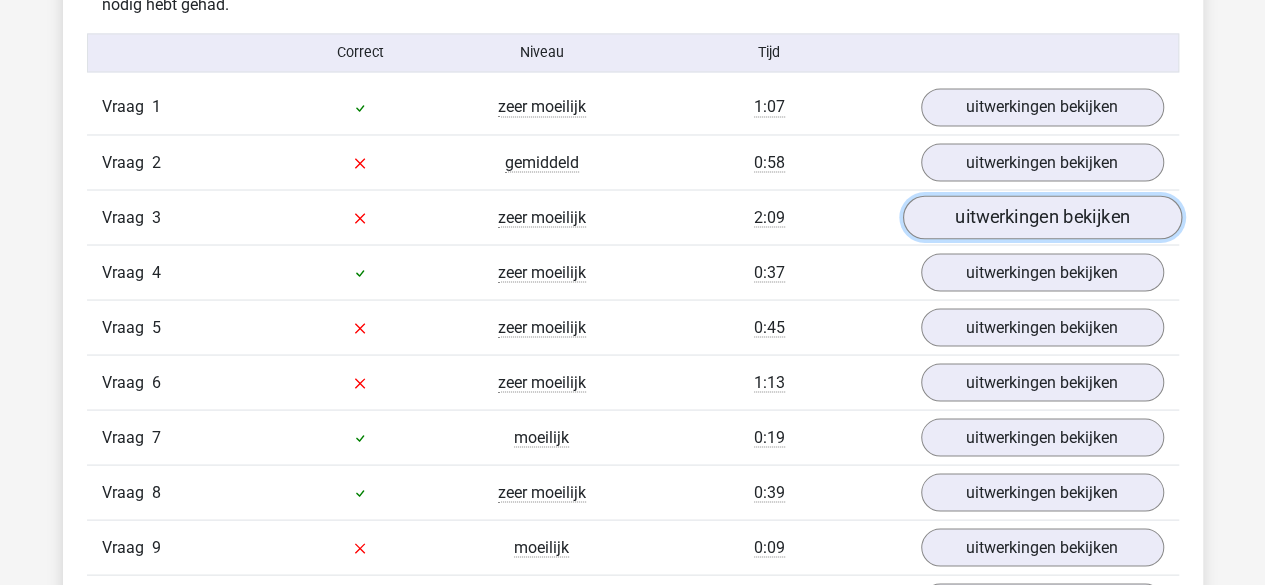 click on "uitwerkingen bekijken" at bounding box center (1041, 218) 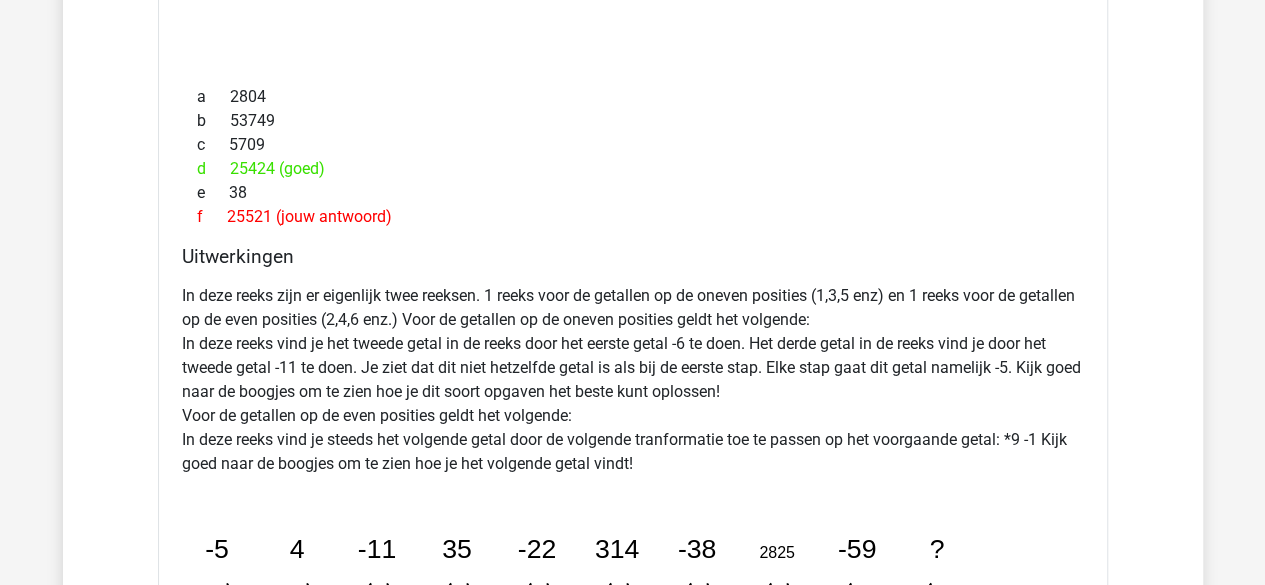 scroll, scrollTop: 1861, scrollLeft: 0, axis: vertical 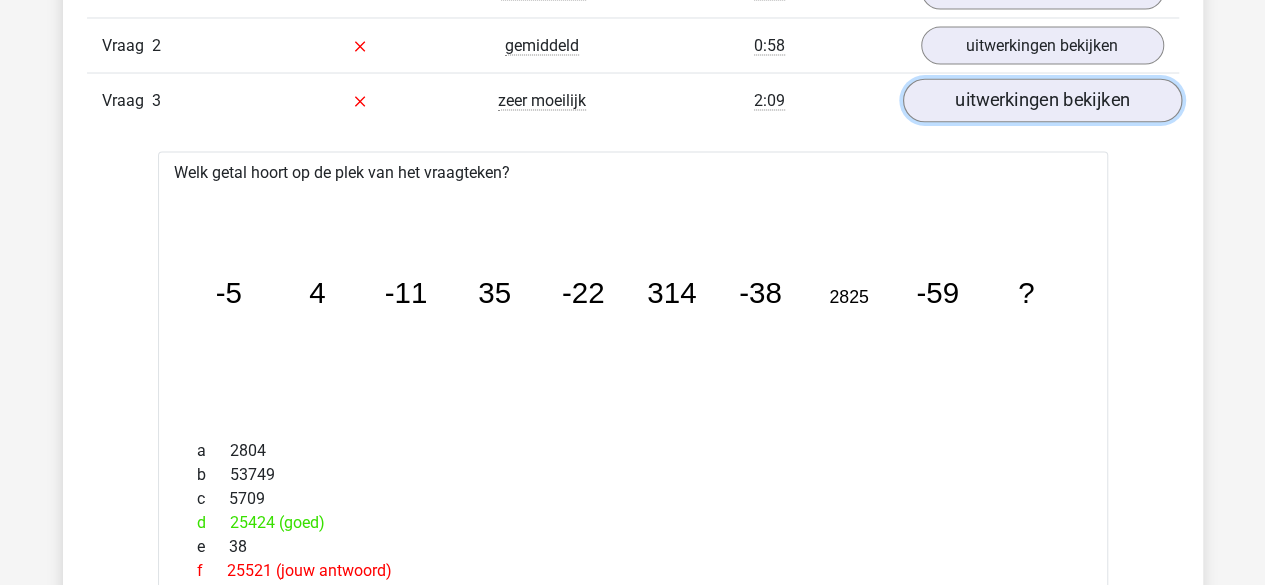 click on "uitwerkingen bekijken" at bounding box center [1041, 101] 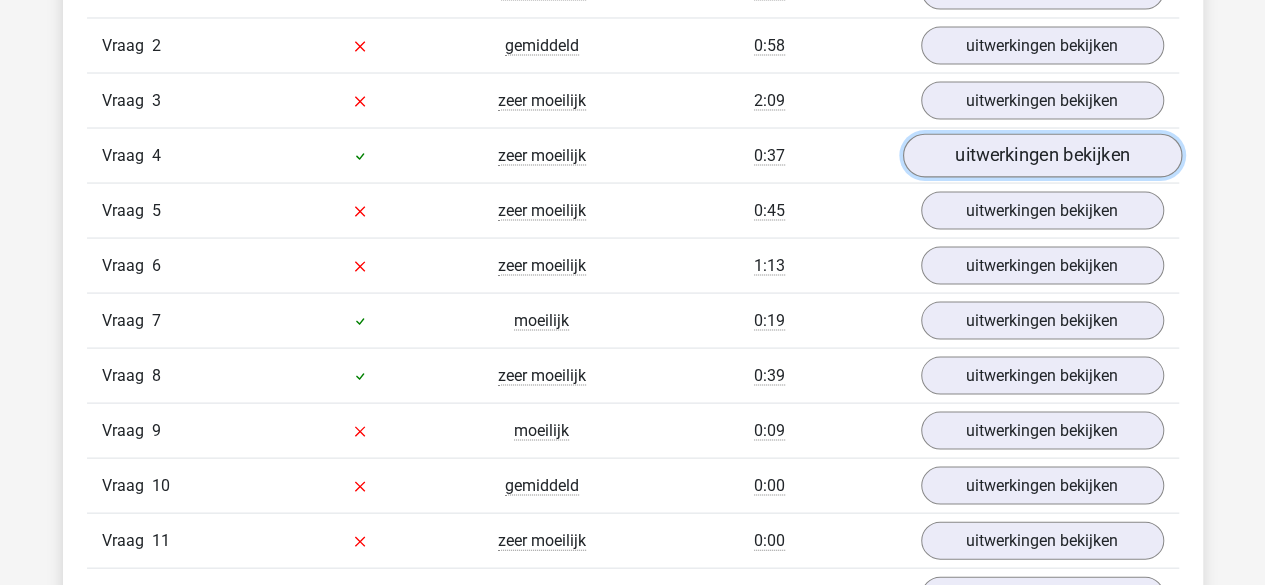 click on "uitwerkingen bekijken" at bounding box center [1041, 156] 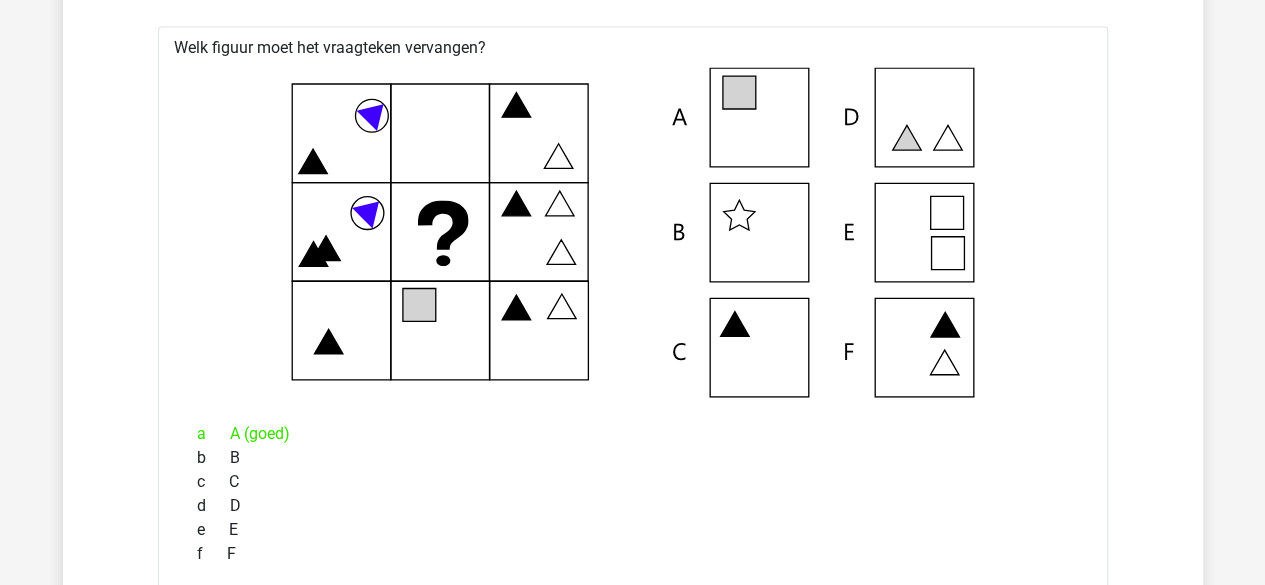 scroll, scrollTop: 1756, scrollLeft: 0, axis: vertical 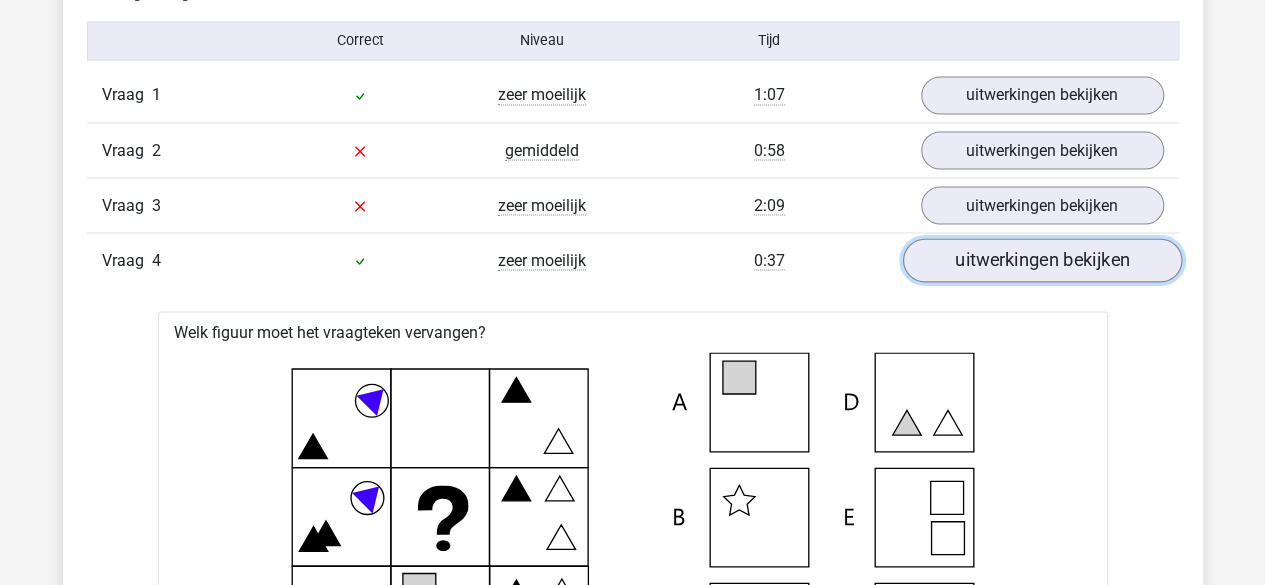 click on "uitwerkingen bekijken" at bounding box center [1041, 261] 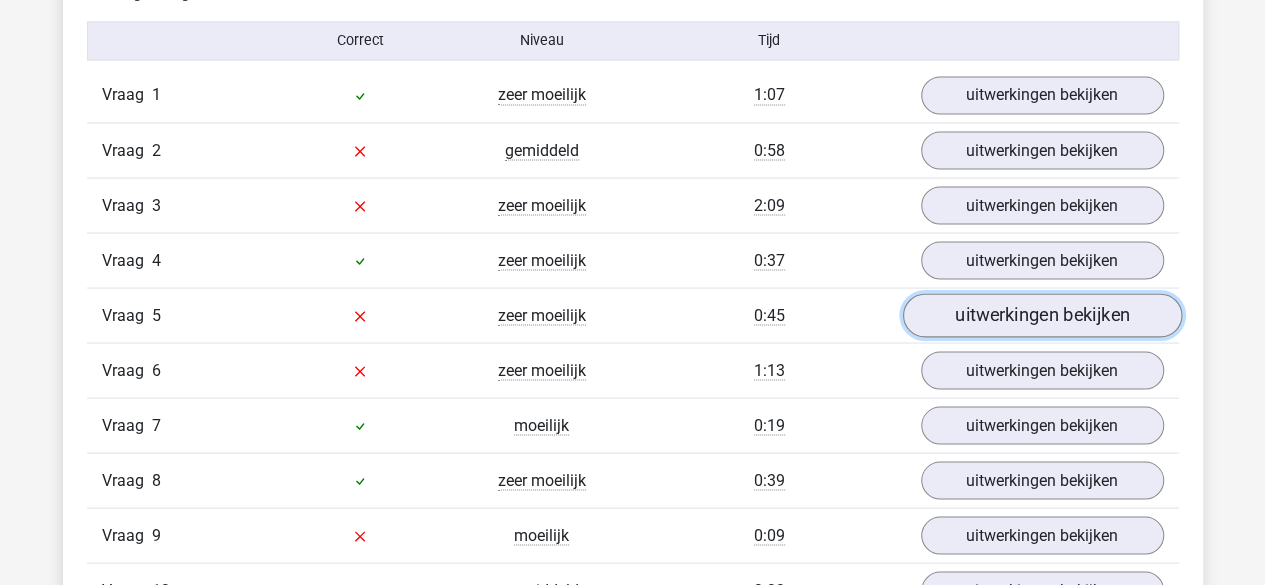 click on "uitwerkingen bekijken" at bounding box center [1041, 316] 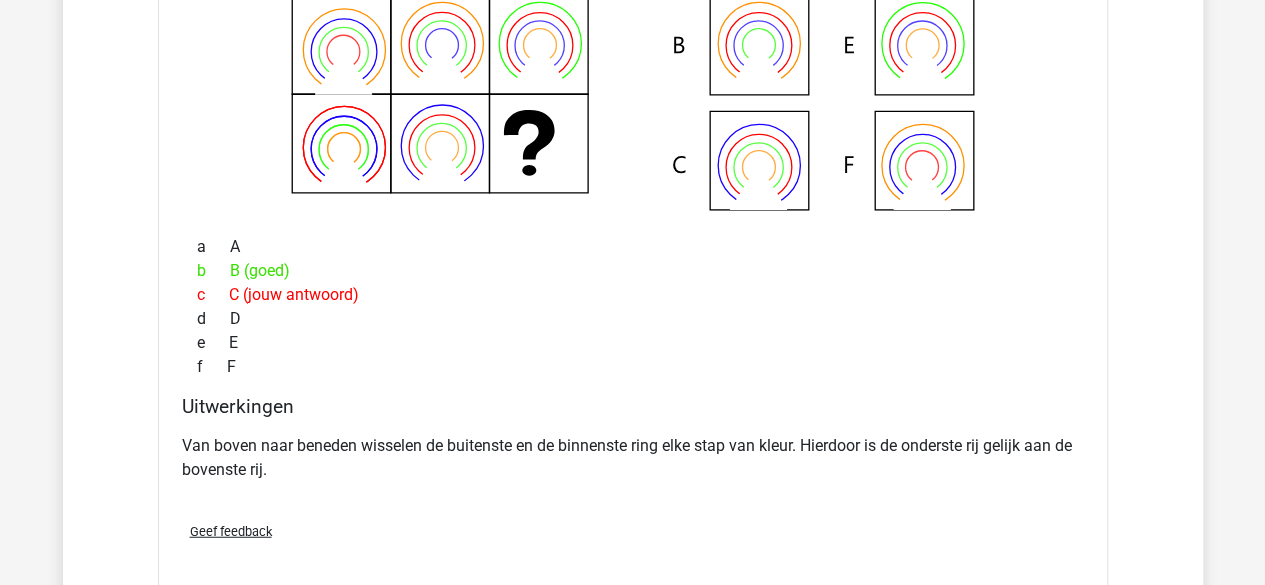 scroll, scrollTop: 2296, scrollLeft: 0, axis: vertical 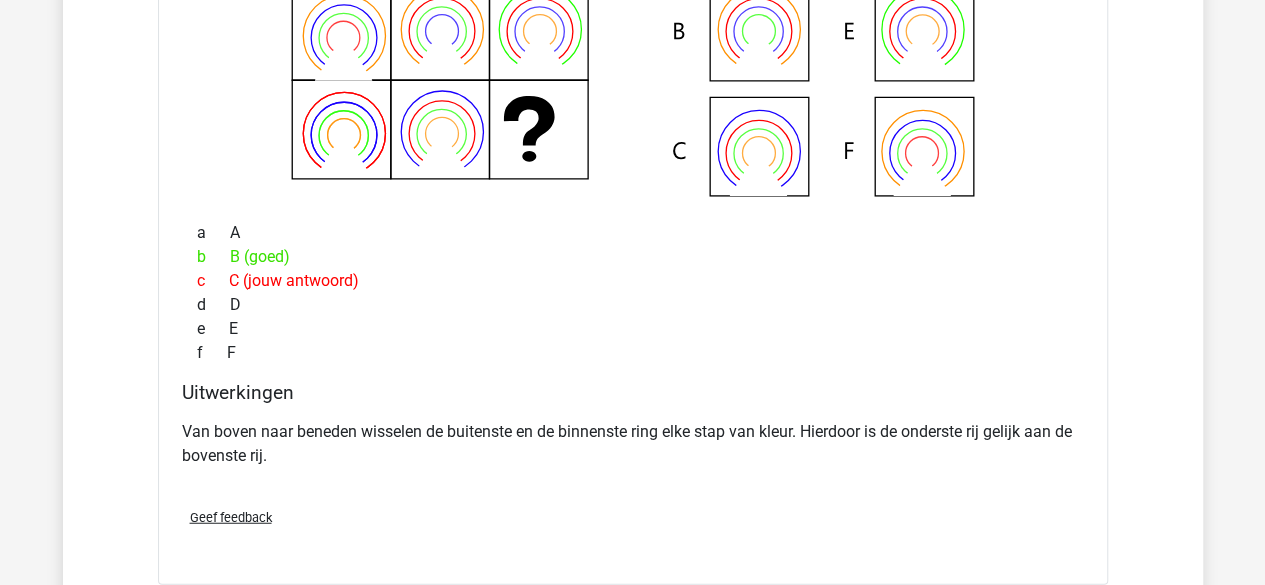 click on "d
D" at bounding box center [633, 305] 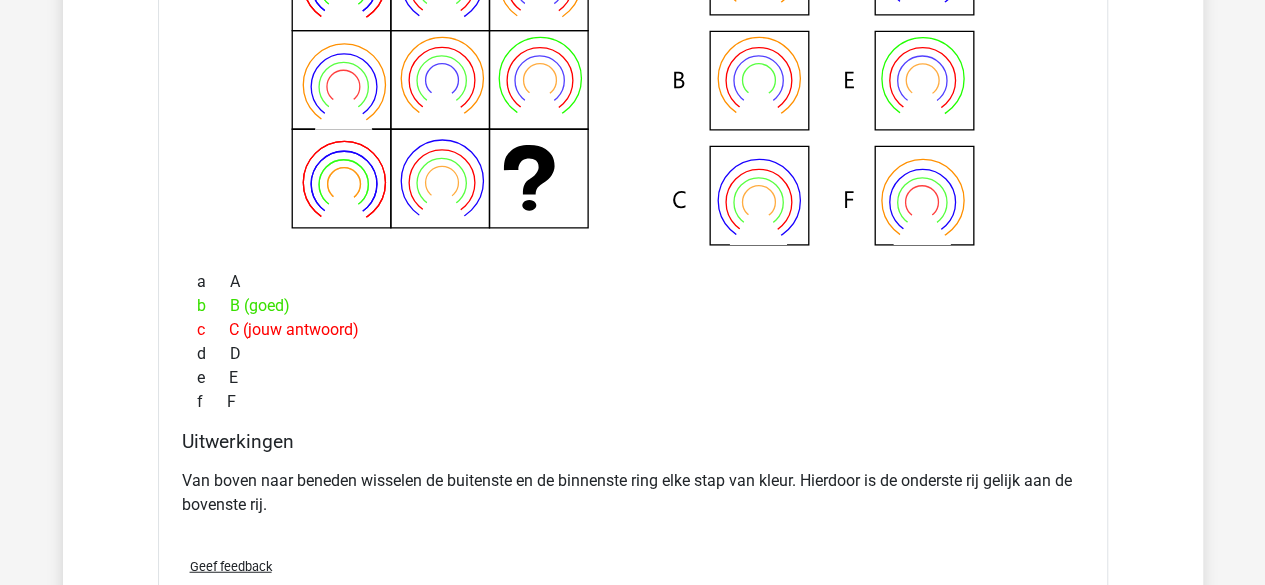scroll, scrollTop: 1950, scrollLeft: 0, axis: vertical 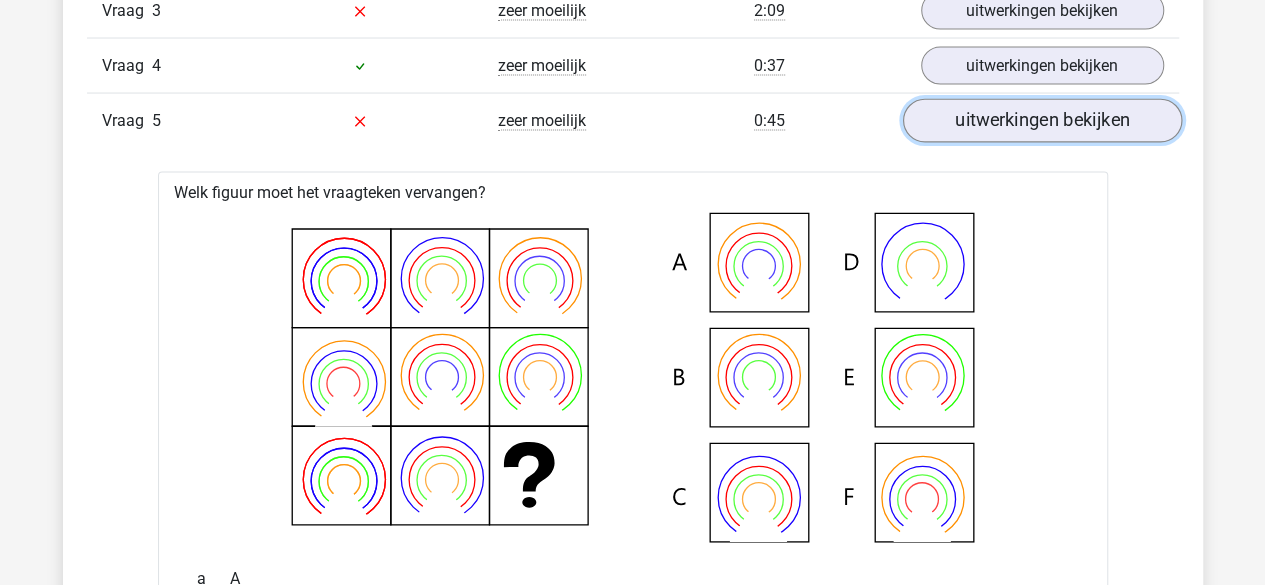 click on "uitwerkingen bekijken" at bounding box center (1041, 122) 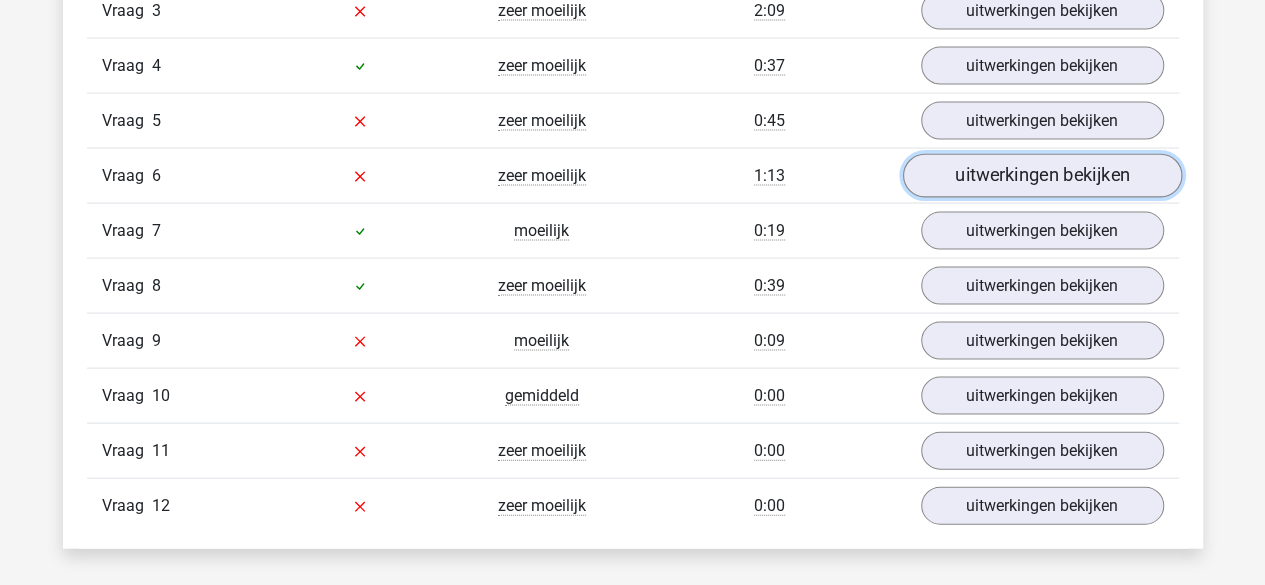 click on "uitwerkingen bekijken" at bounding box center [1041, 177] 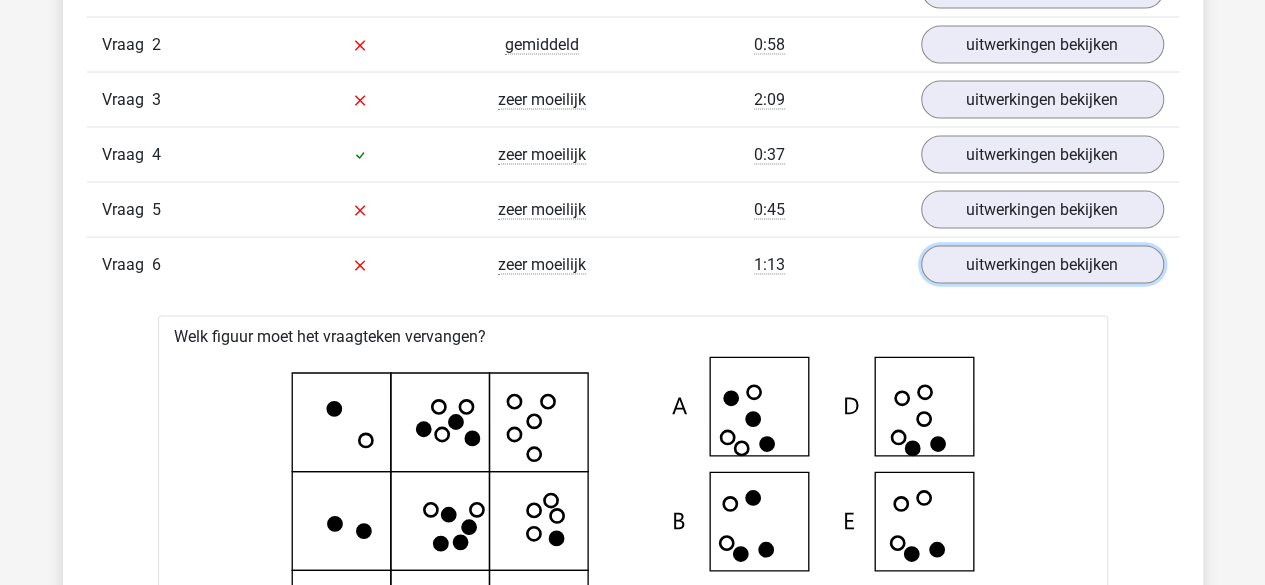 scroll, scrollTop: 1821, scrollLeft: 0, axis: vertical 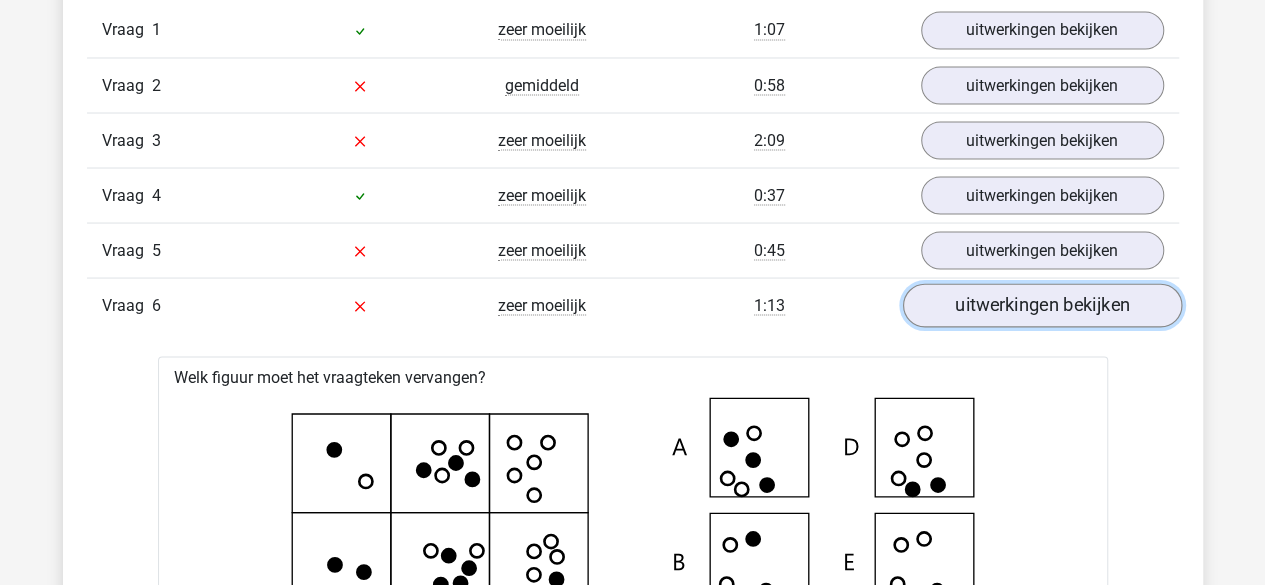 click on "uitwerkingen bekijken" at bounding box center (1041, 306) 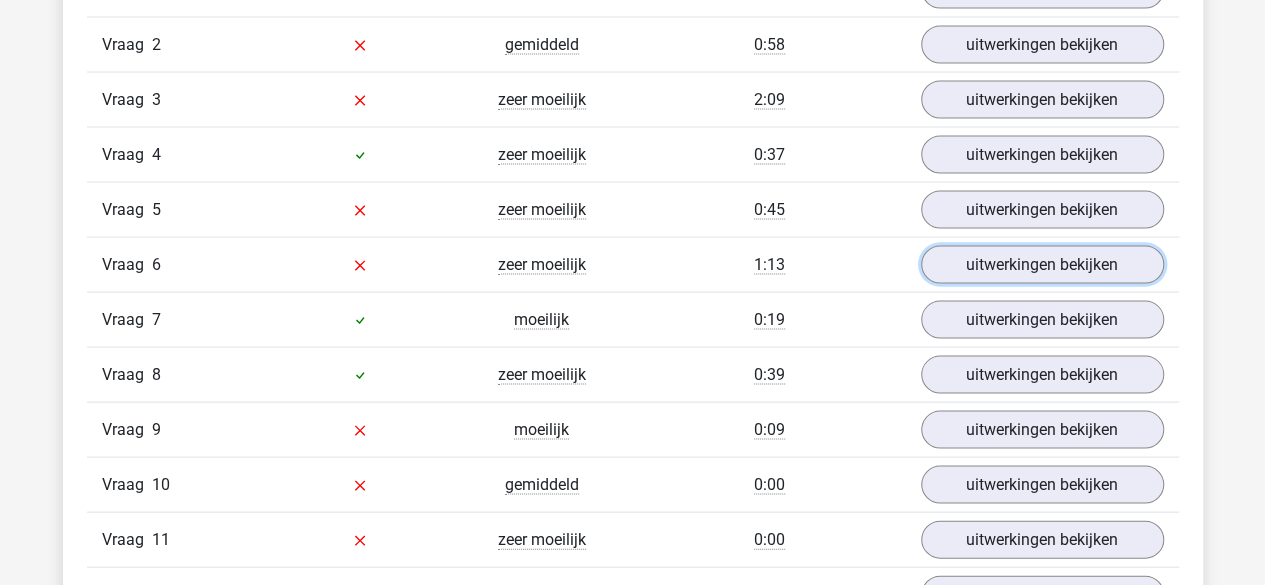 scroll, scrollTop: 1889, scrollLeft: 0, axis: vertical 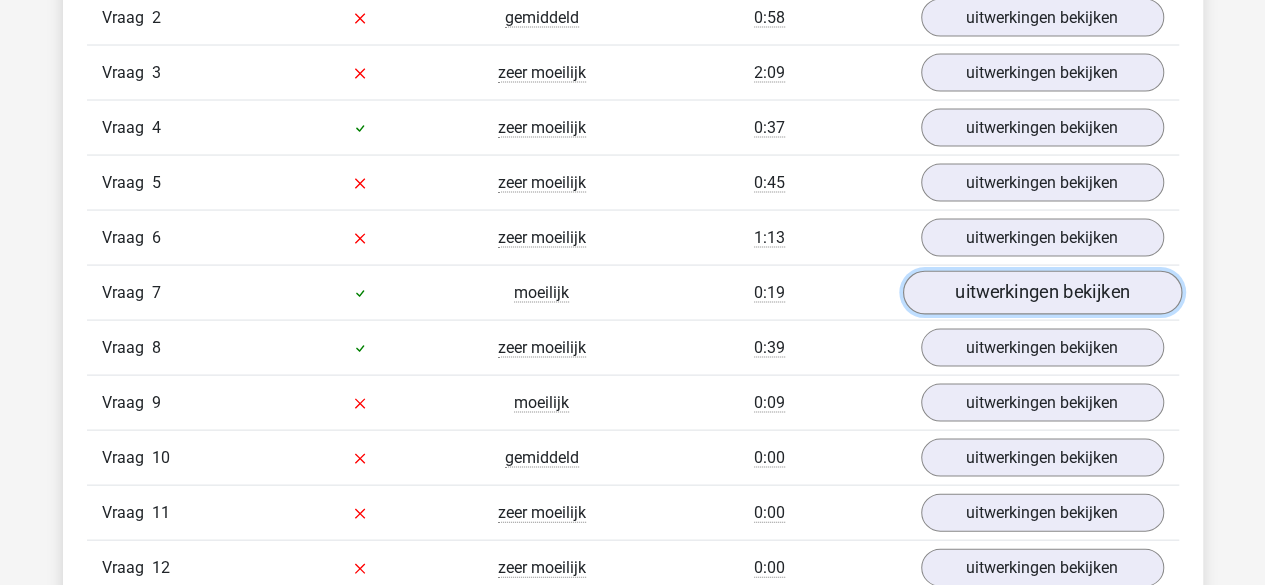 click on "uitwerkingen bekijken" at bounding box center (1041, 293) 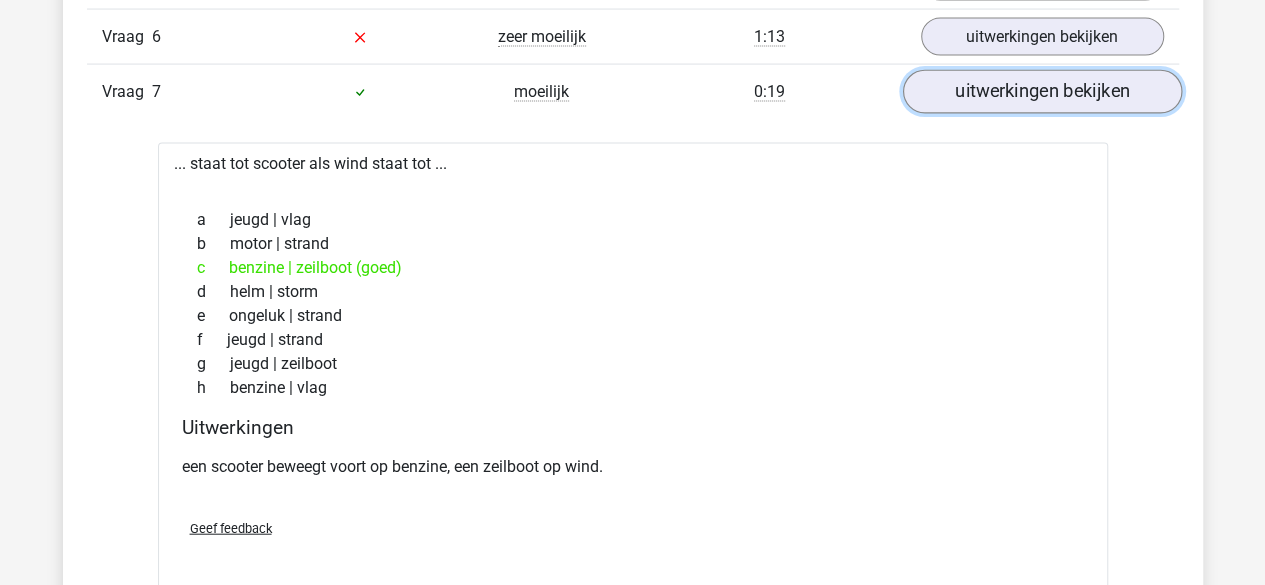 scroll, scrollTop: 2088, scrollLeft: 0, axis: vertical 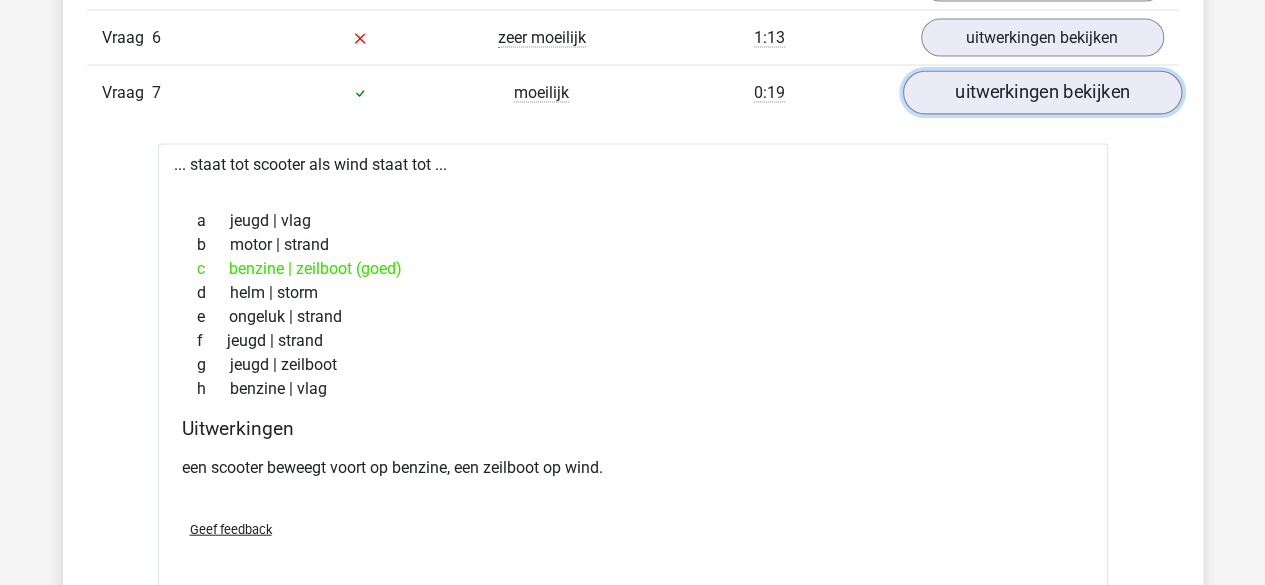 click on "uitwerkingen bekijken" at bounding box center [1041, 94] 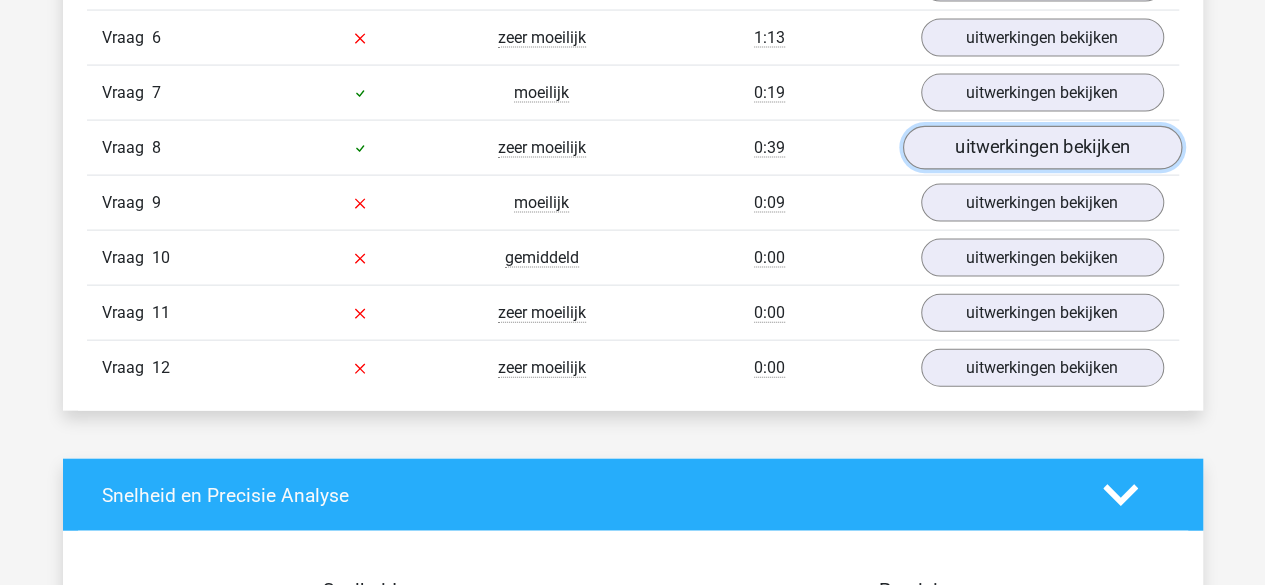 click on "uitwerkingen bekijken" at bounding box center [1041, 149] 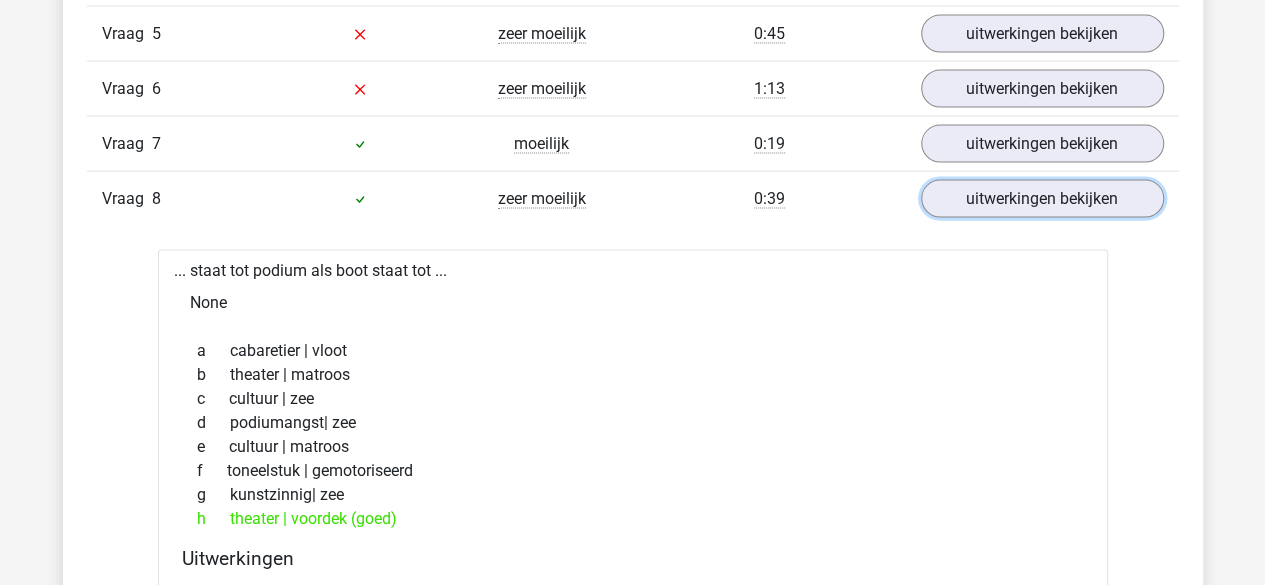 scroll, scrollTop: 2035, scrollLeft: 0, axis: vertical 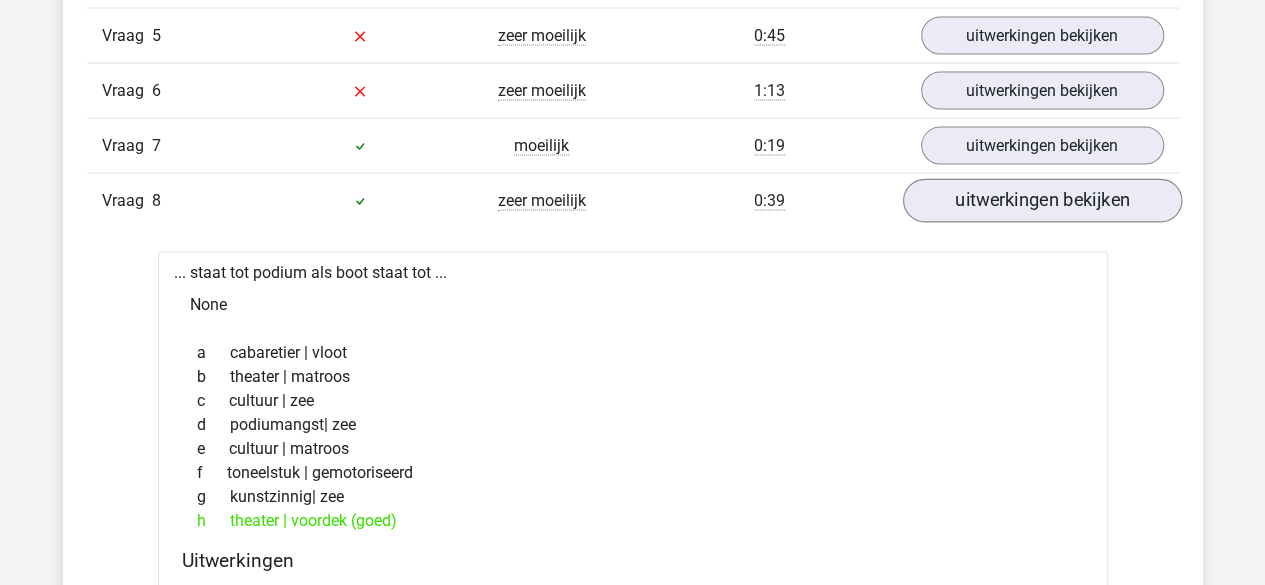 click on "d
D
Vraag
8
zeer moeilijk
[TIME]
uitwerkingen bekijken" at bounding box center (633, 200) 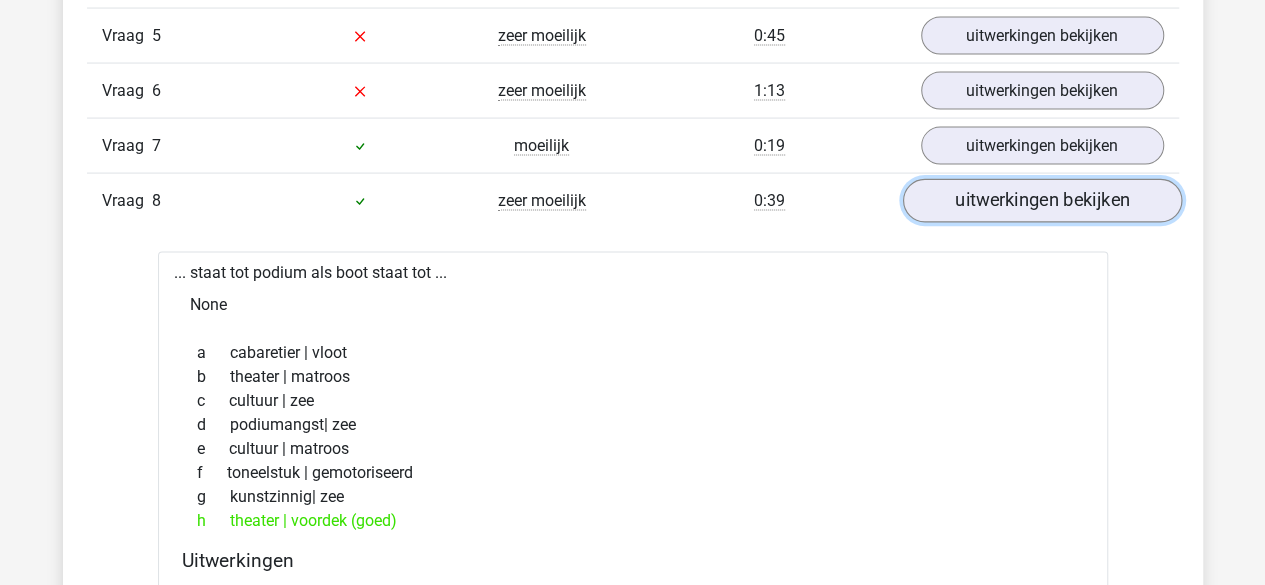 click on "uitwerkingen bekijken" at bounding box center (1041, 202) 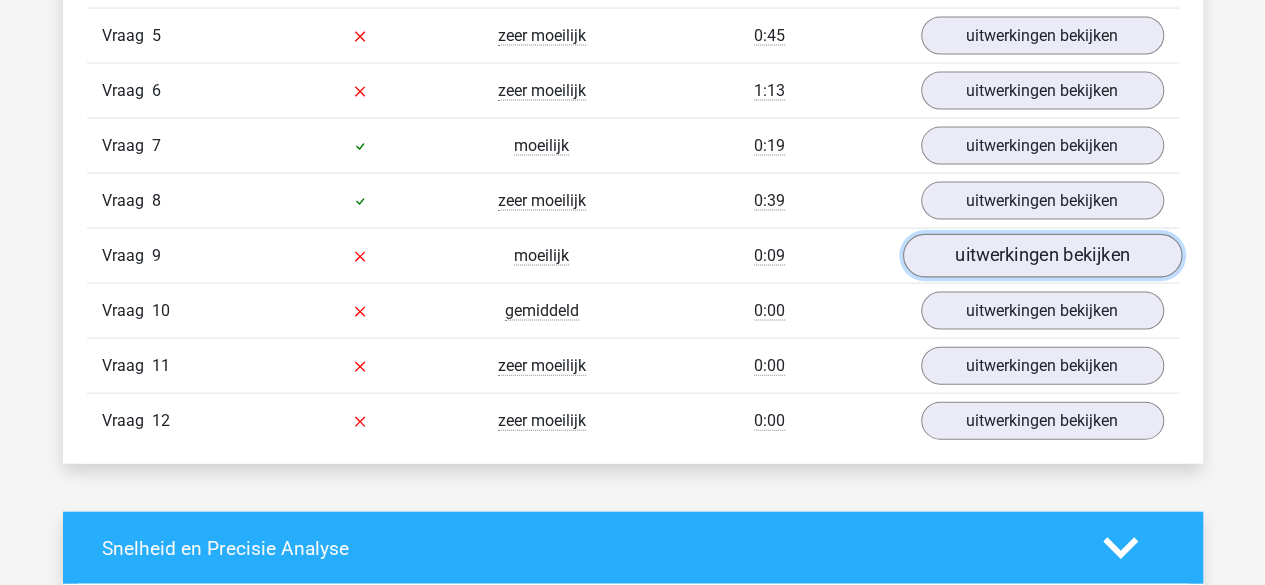 click on "uitwerkingen bekijken" at bounding box center (1041, 257) 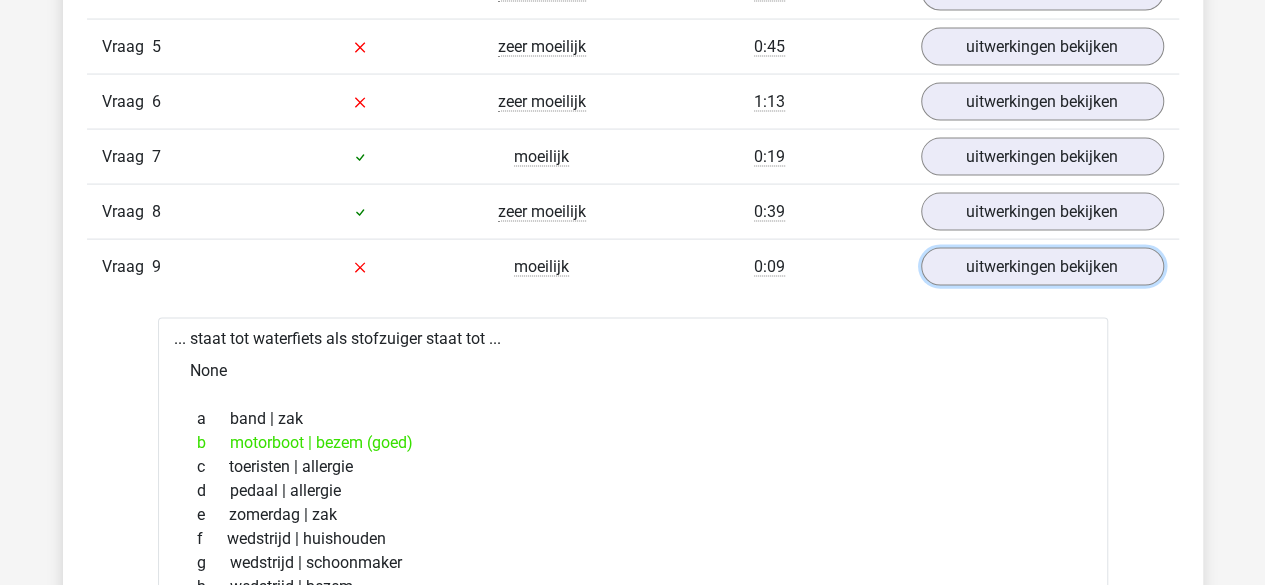 scroll, scrollTop: 2025, scrollLeft: 0, axis: vertical 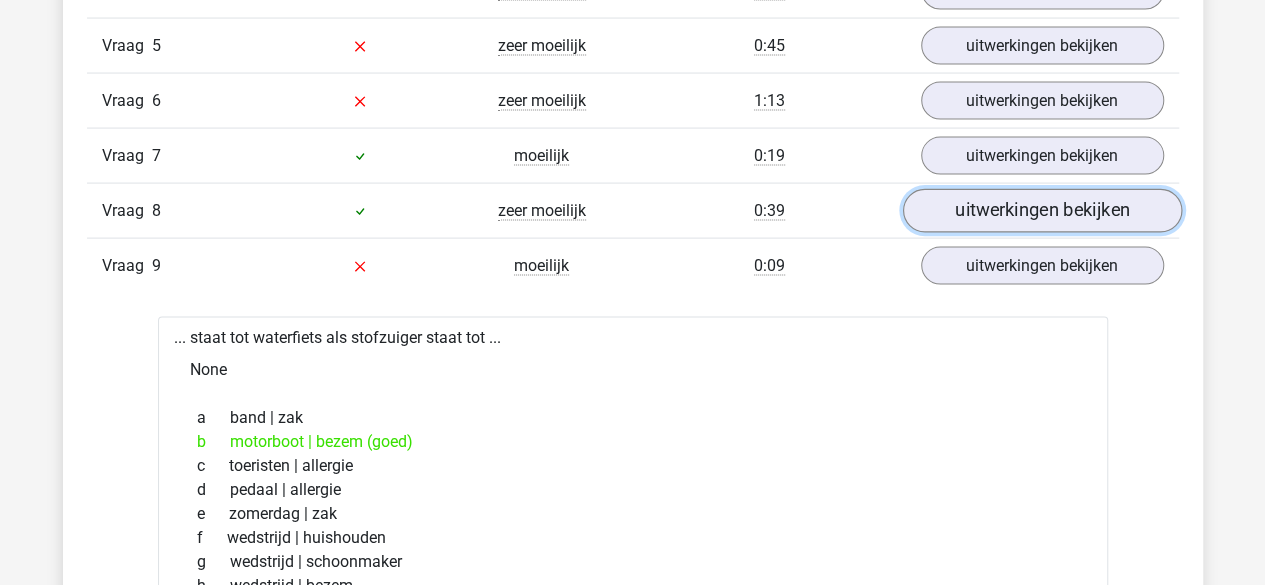 click on "uitwerkingen bekijken" at bounding box center (1041, 212) 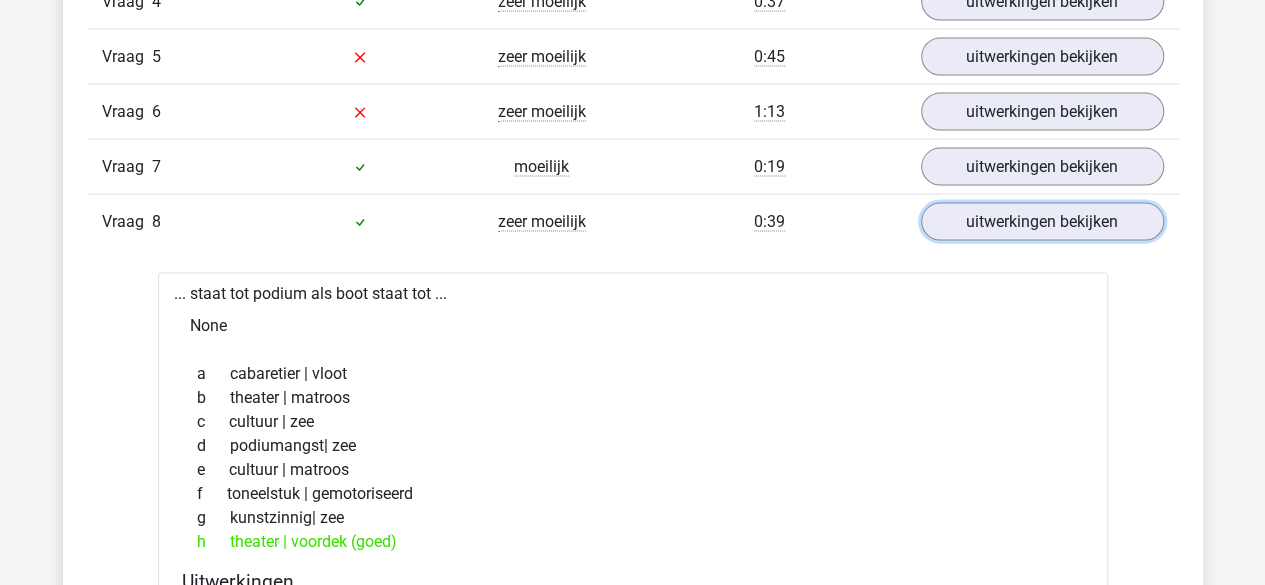 scroll, scrollTop: 2013, scrollLeft: 0, axis: vertical 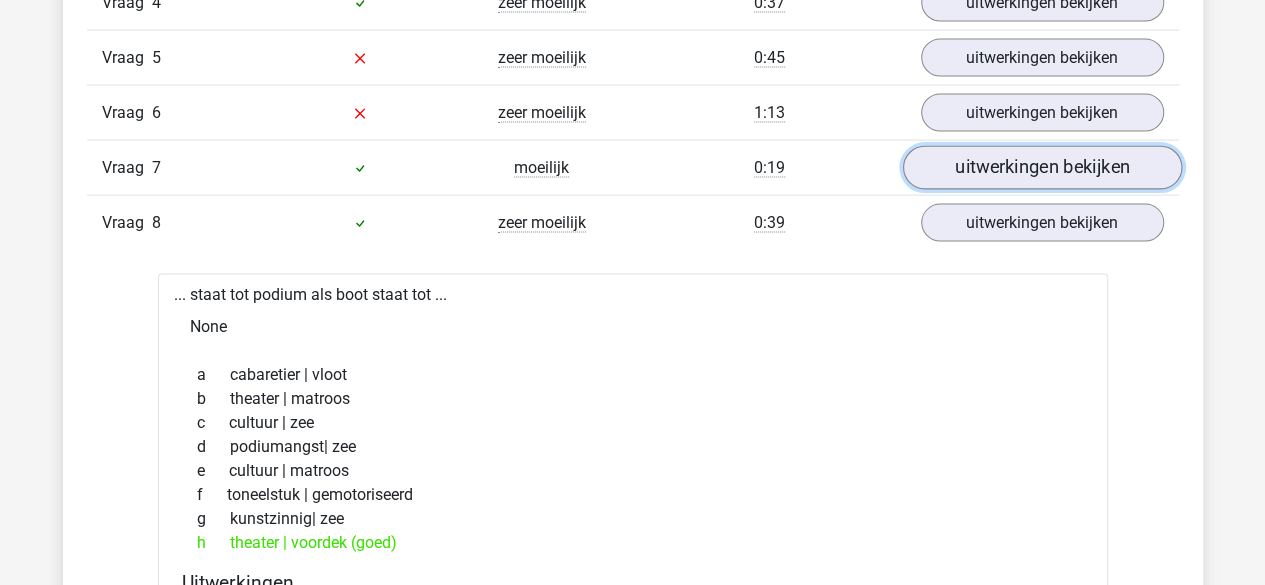 click on "uitwerkingen bekijken" at bounding box center (1041, 169) 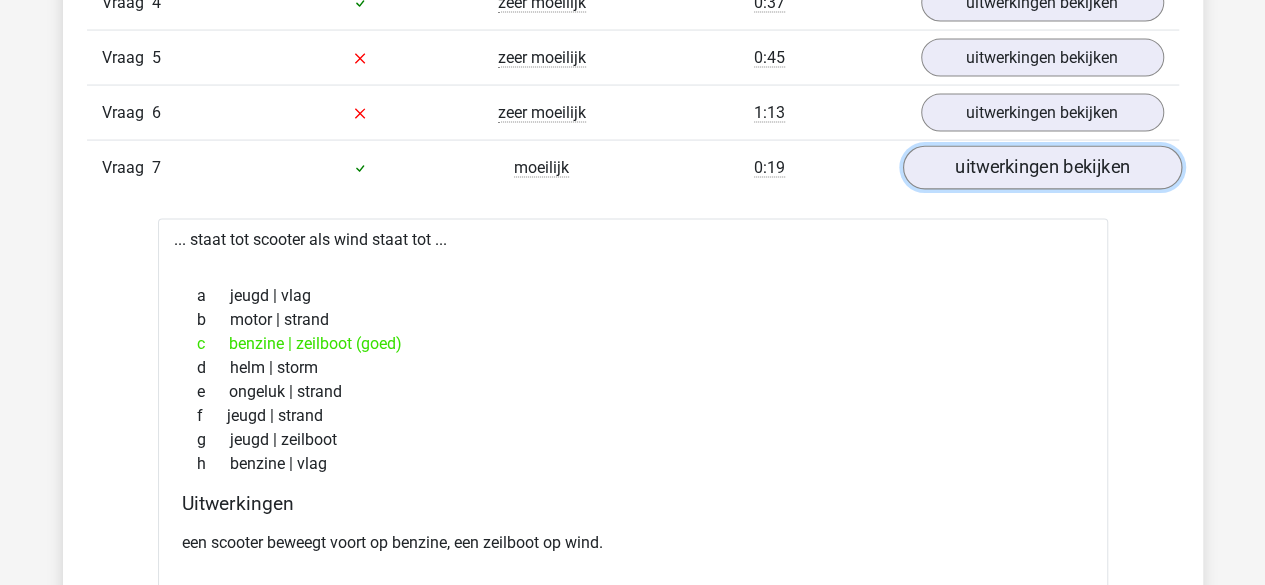 click on "uitwerkingen bekijken" at bounding box center [1041, 169] 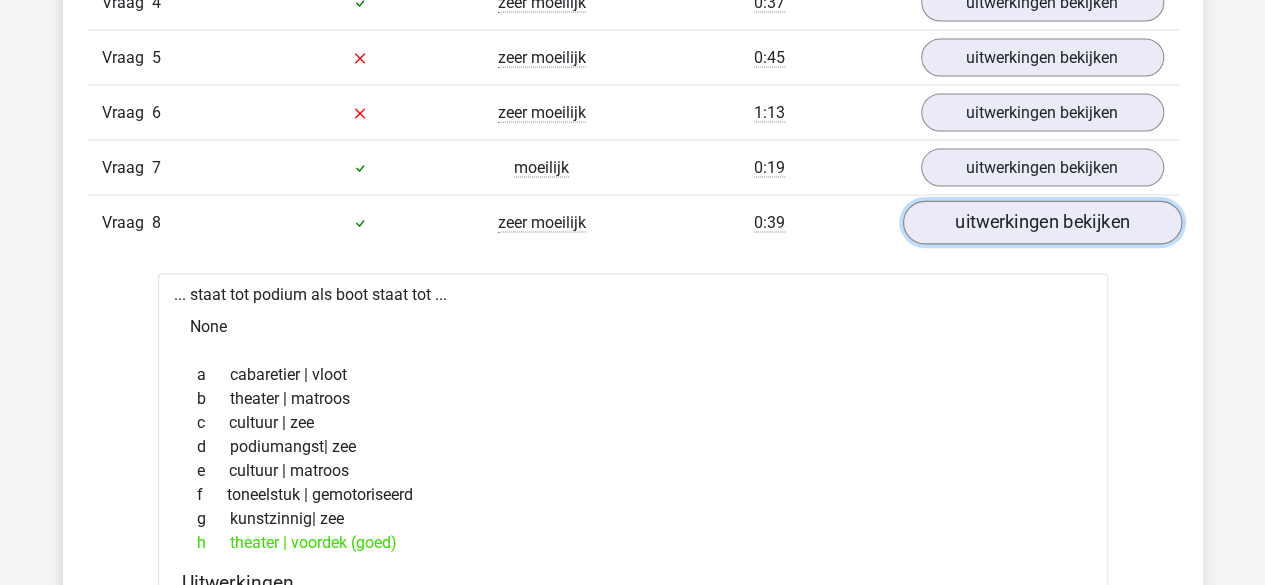 click on "uitwerkingen bekijken" at bounding box center [1041, 224] 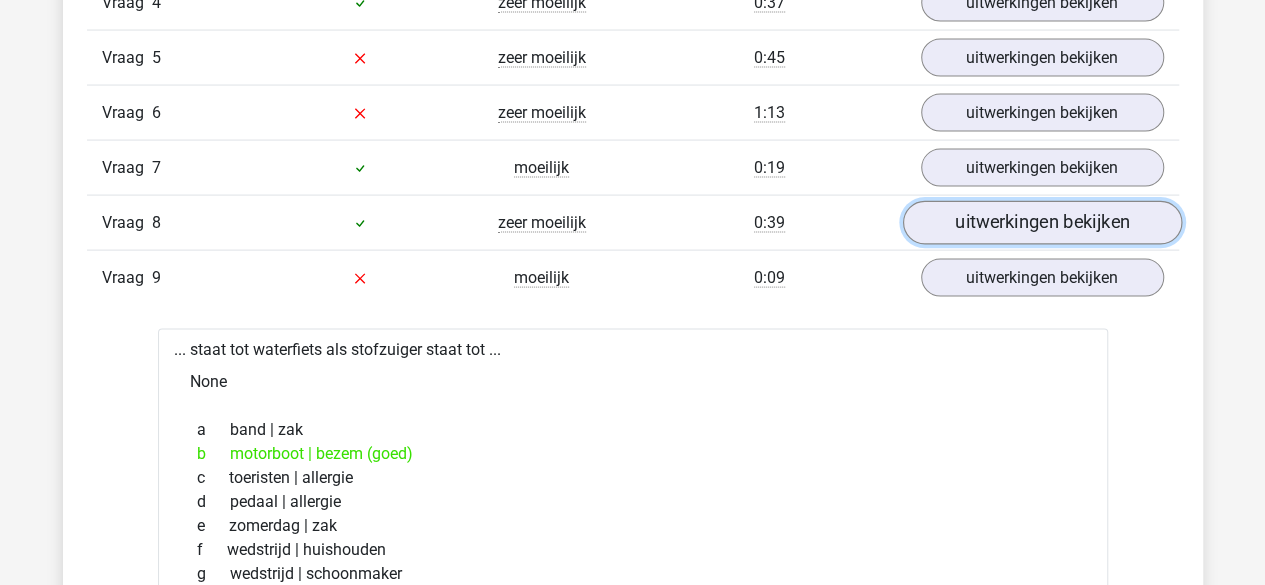 click on "uitwerkingen bekijken" at bounding box center [1041, 224] 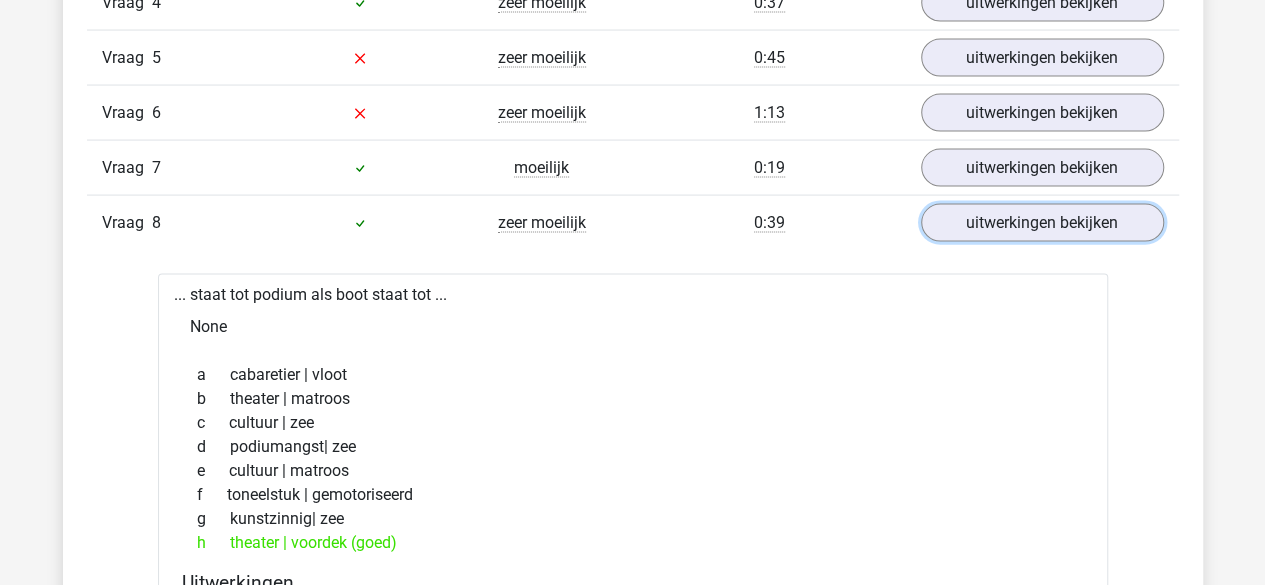 scroll, scrollTop: 2051, scrollLeft: 0, axis: vertical 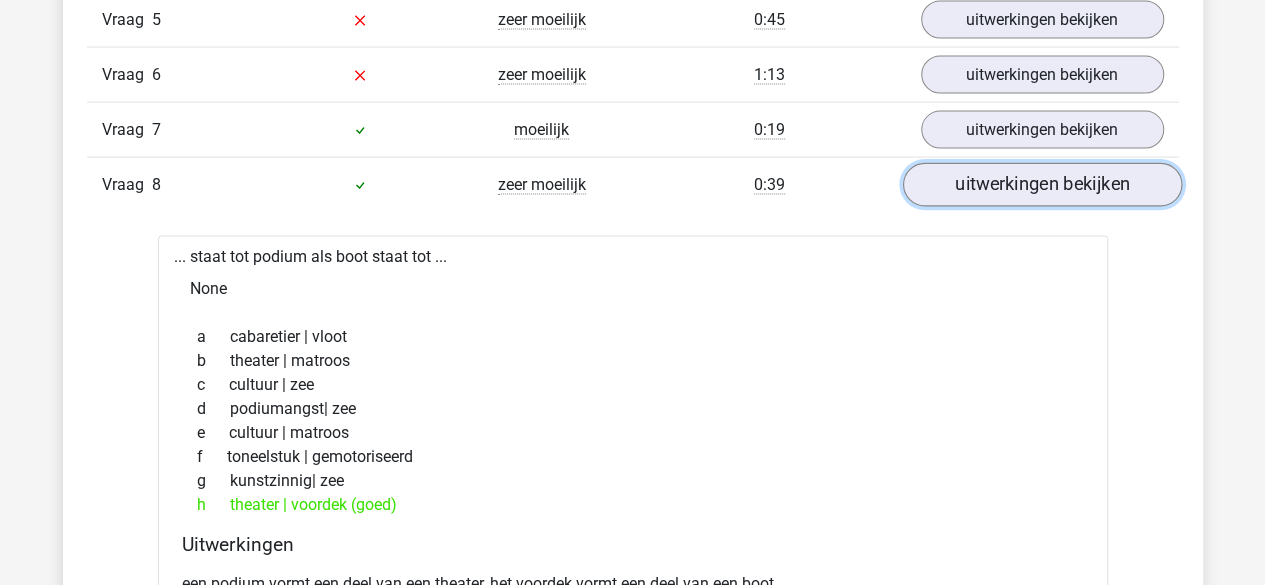 click on "uitwerkingen bekijken" at bounding box center (1041, 186) 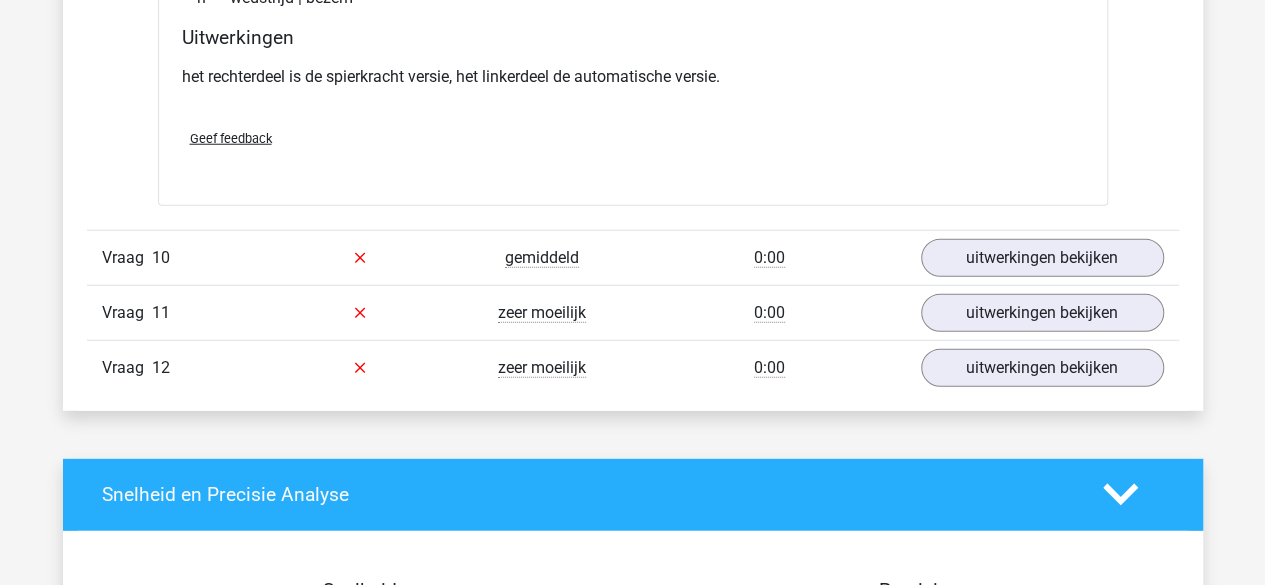 scroll, scrollTop: 2614, scrollLeft: 0, axis: vertical 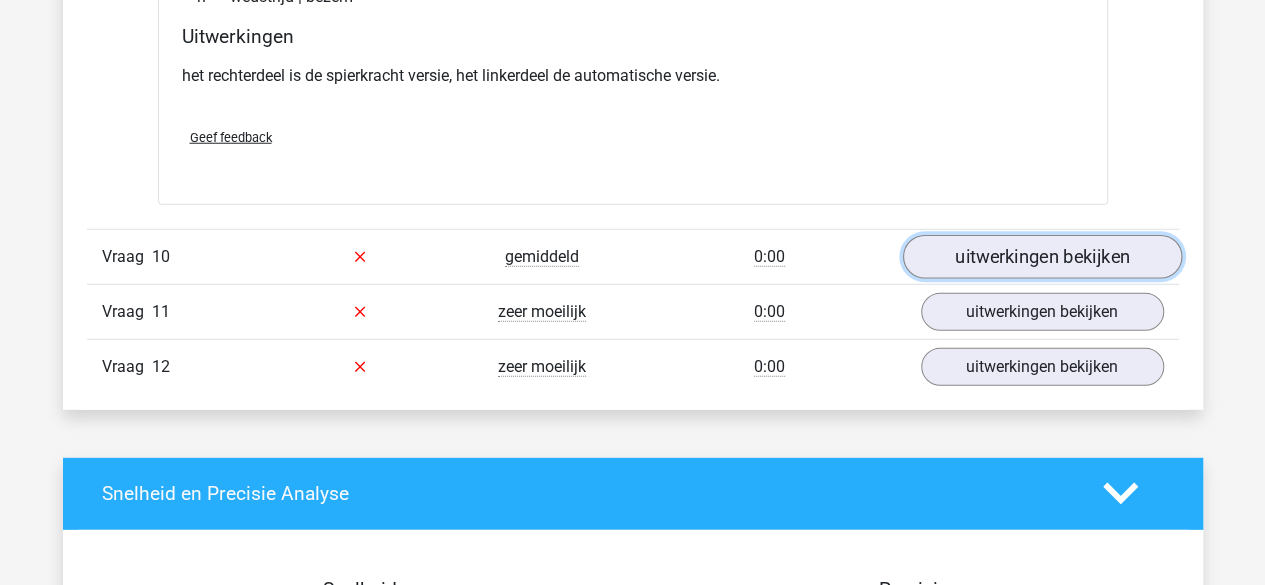 click on "uitwerkingen bekijken" at bounding box center [1041, 257] 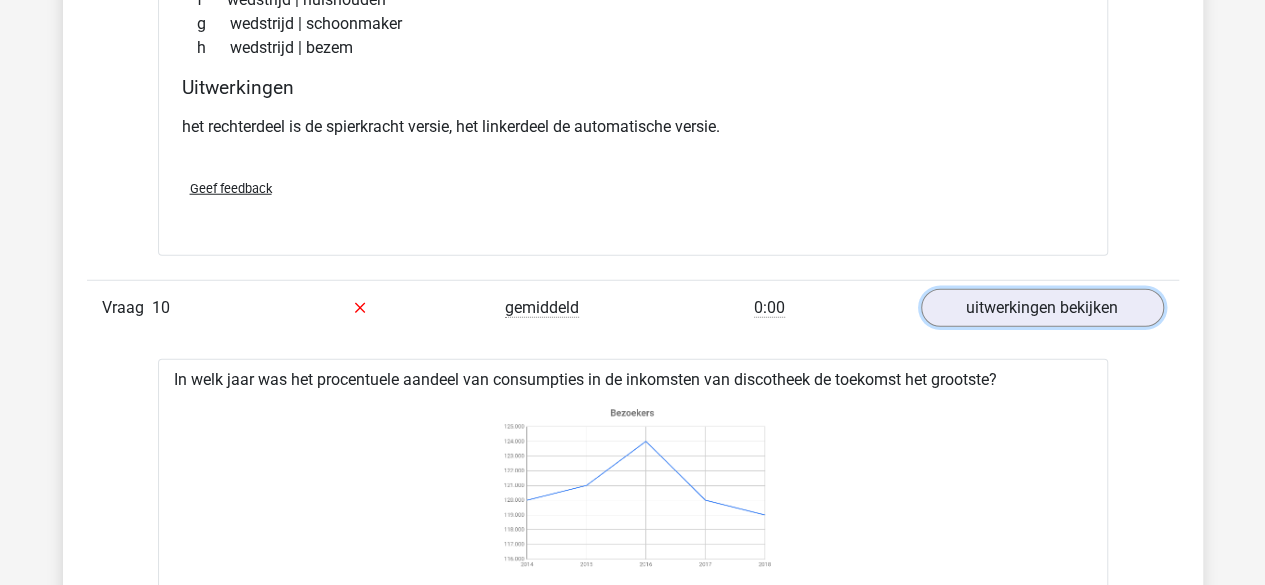 scroll, scrollTop: 2537, scrollLeft: 0, axis: vertical 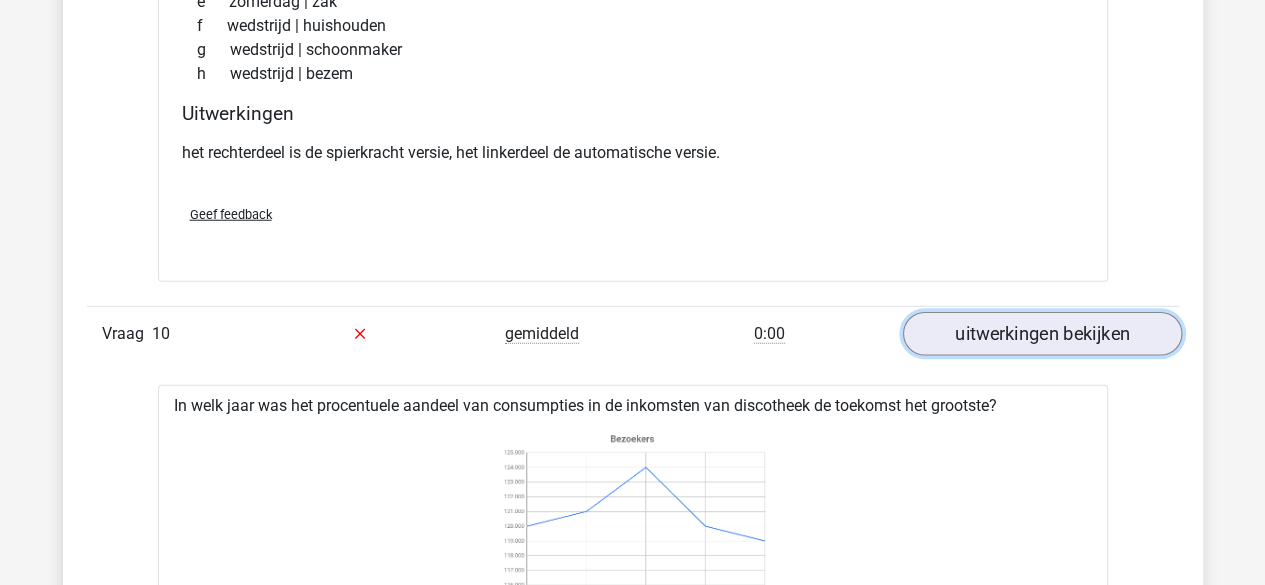 click on "uitwerkingen bekijken" at bounding box center (1041, 334) 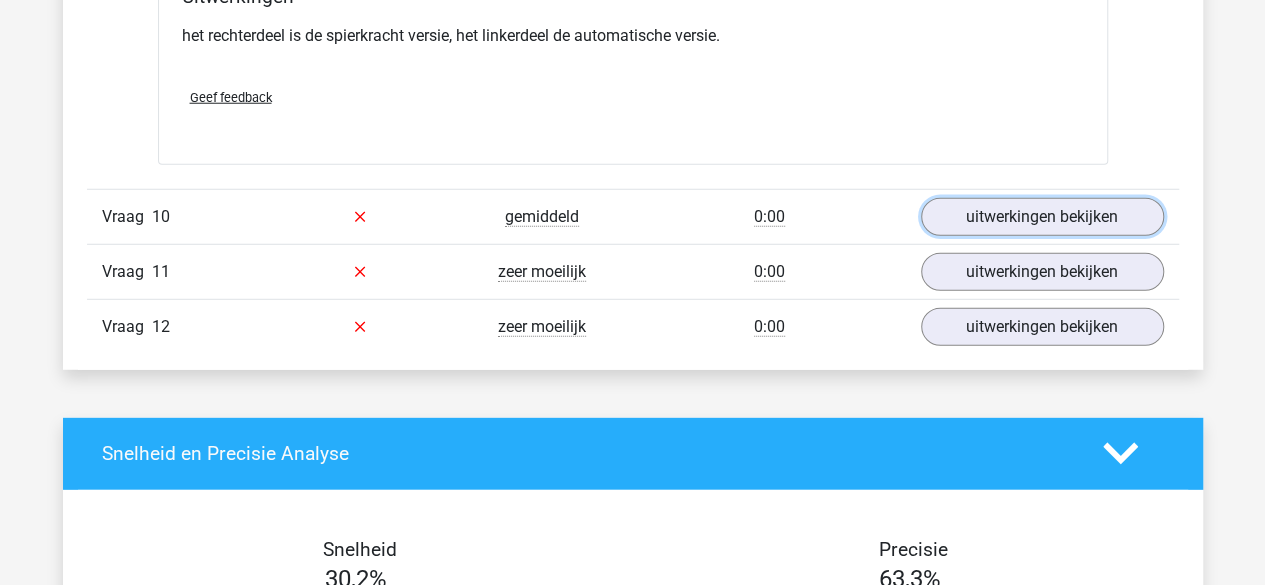 scroll, scrollTop: 2695, scrollLeft: 0, axis: vertical 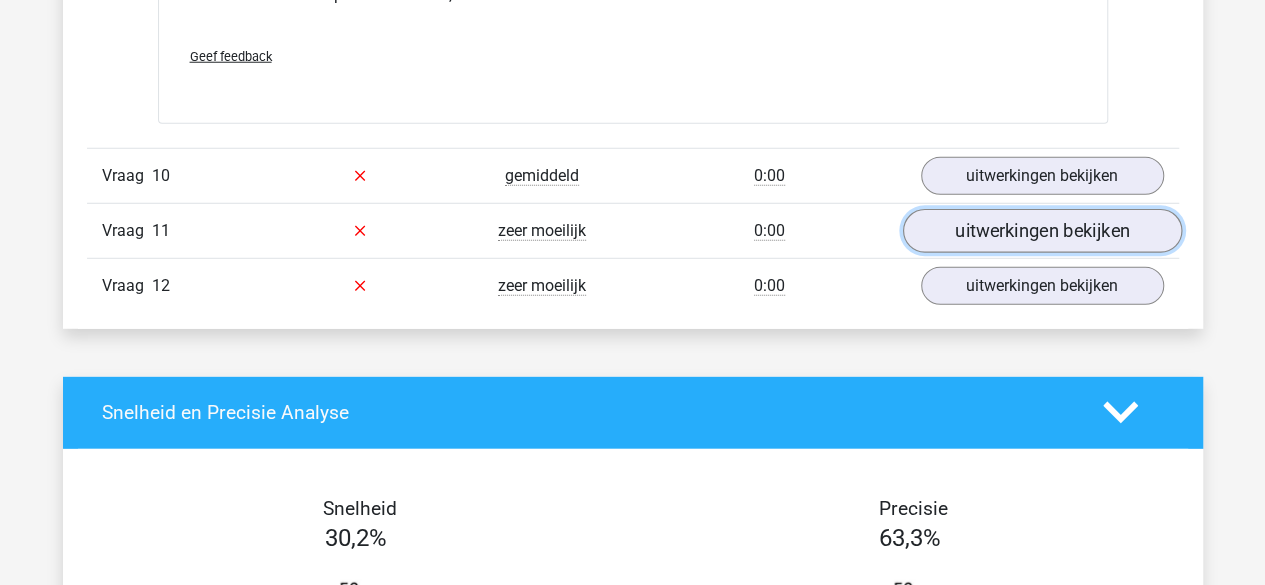 click on "uitwerkingen bekijken" at bounding box center [1041, 231] 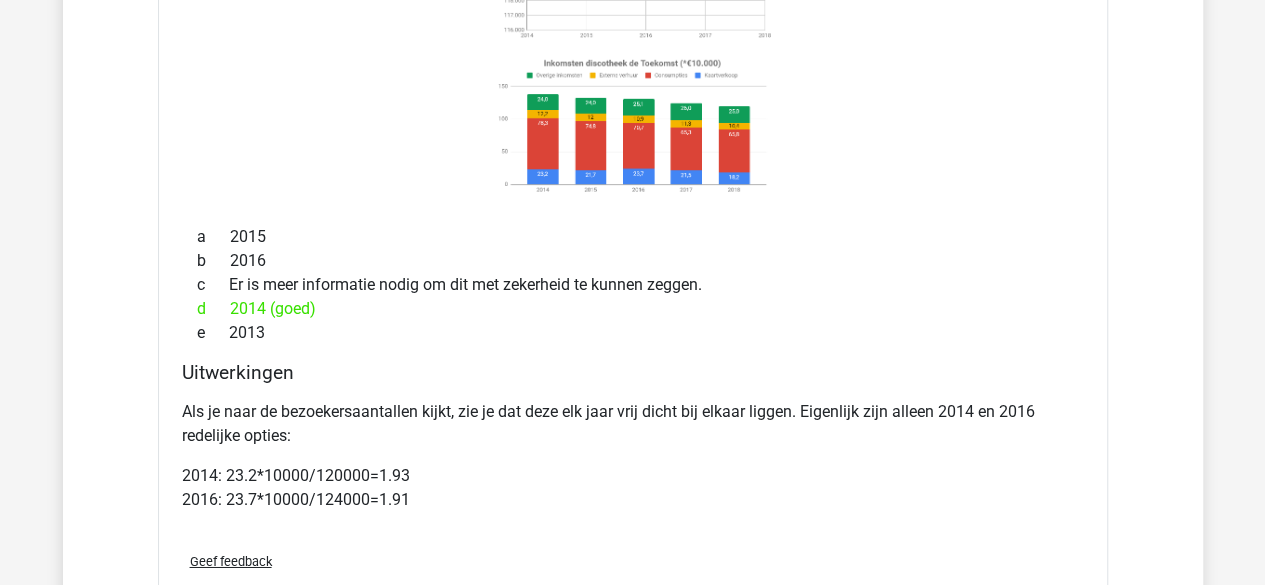 scroll, scrollTop: 3149, scrollLeft: 0, axis: vertical 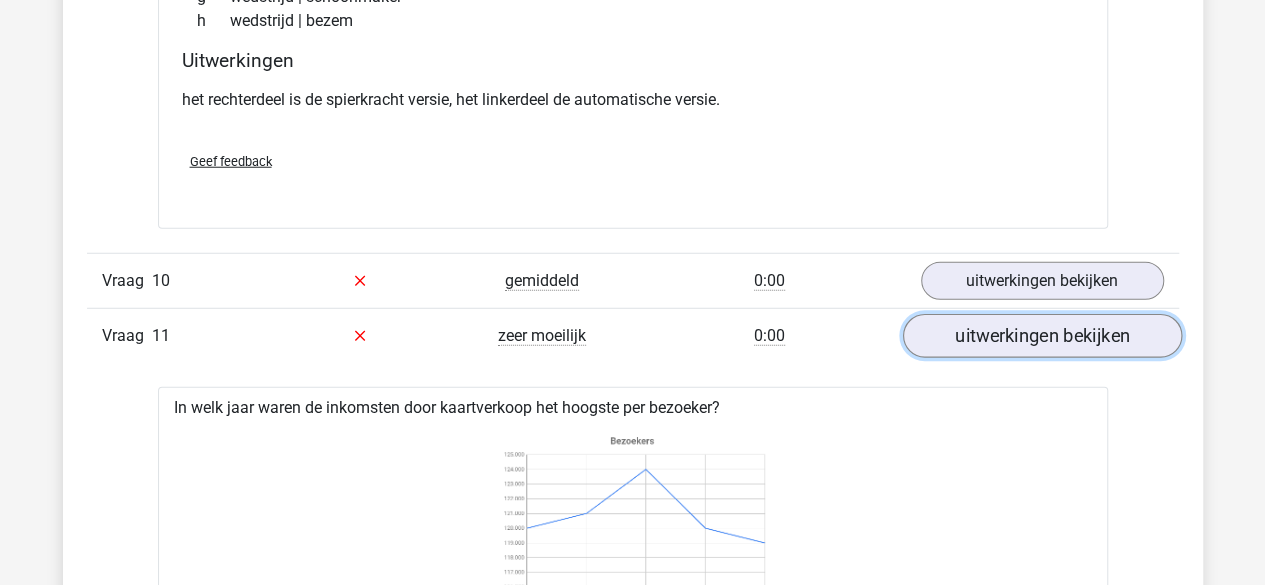 click on "uitwerkingen bekijken" at bounding box center [1041, 336] 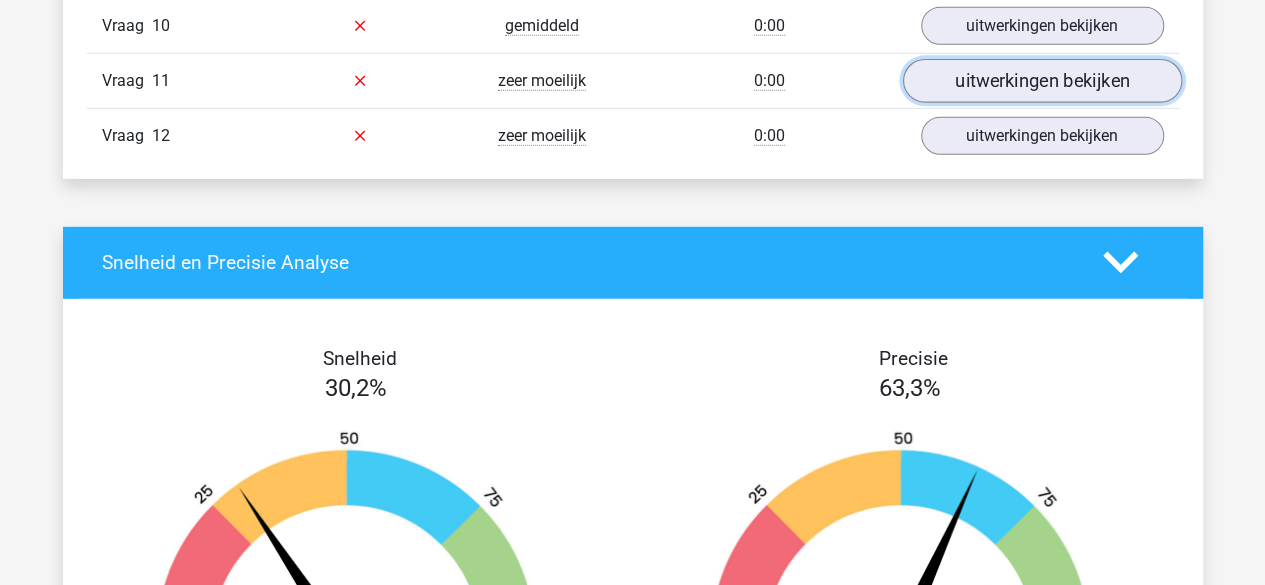 scroll, scrollTop: 2846, scrollLeft: 0, axis: vertical 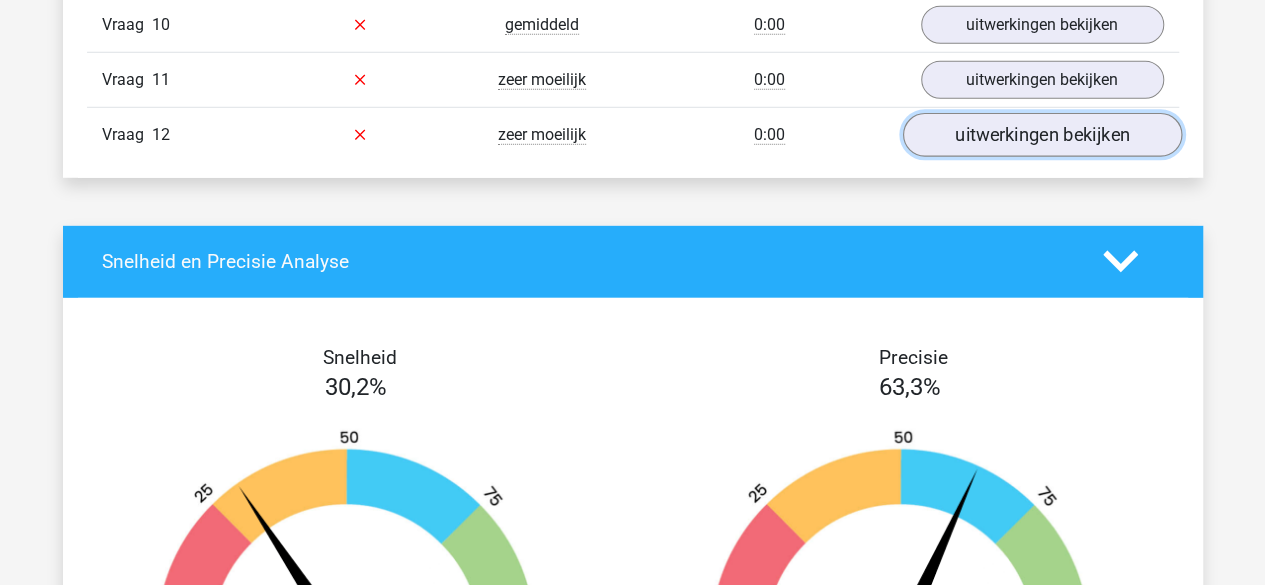click on "uitwerkingen bekijken" at bounding box center (1041, 135) 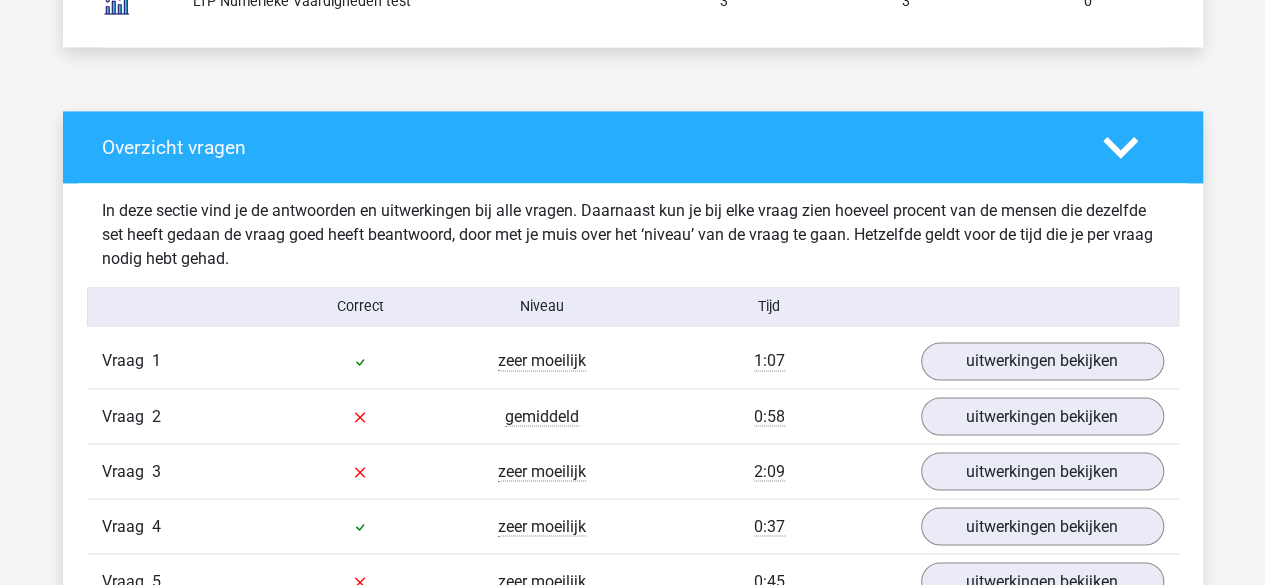 scroll, scrollTop: 1480, scrollLeft: 0, axis: vertical 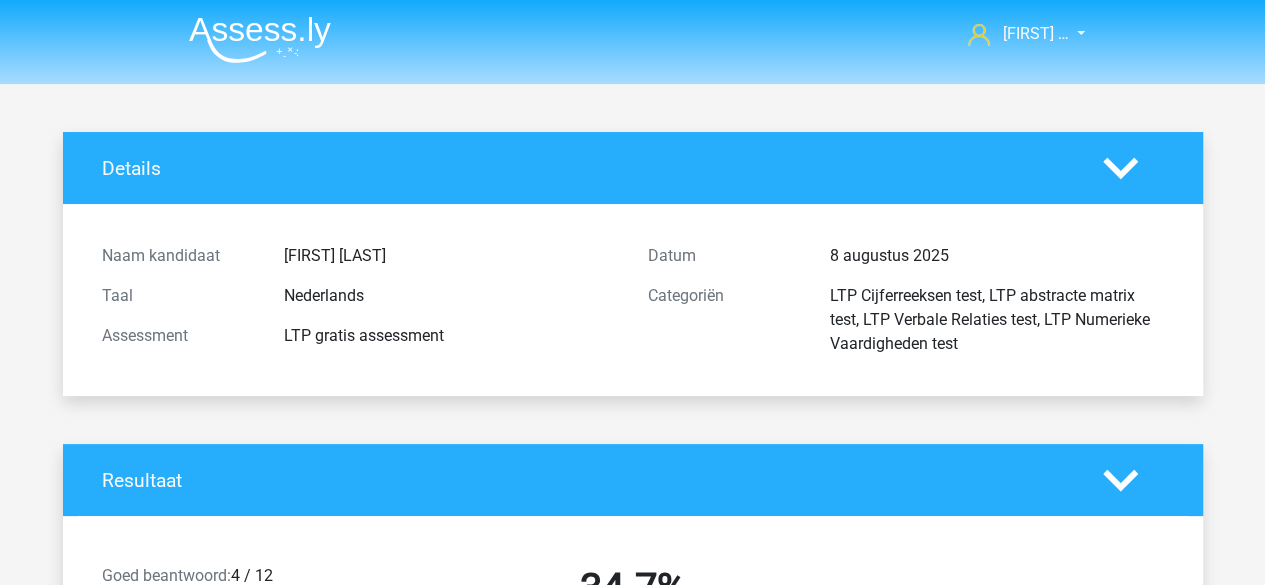 click at bounding box center (260, 39) 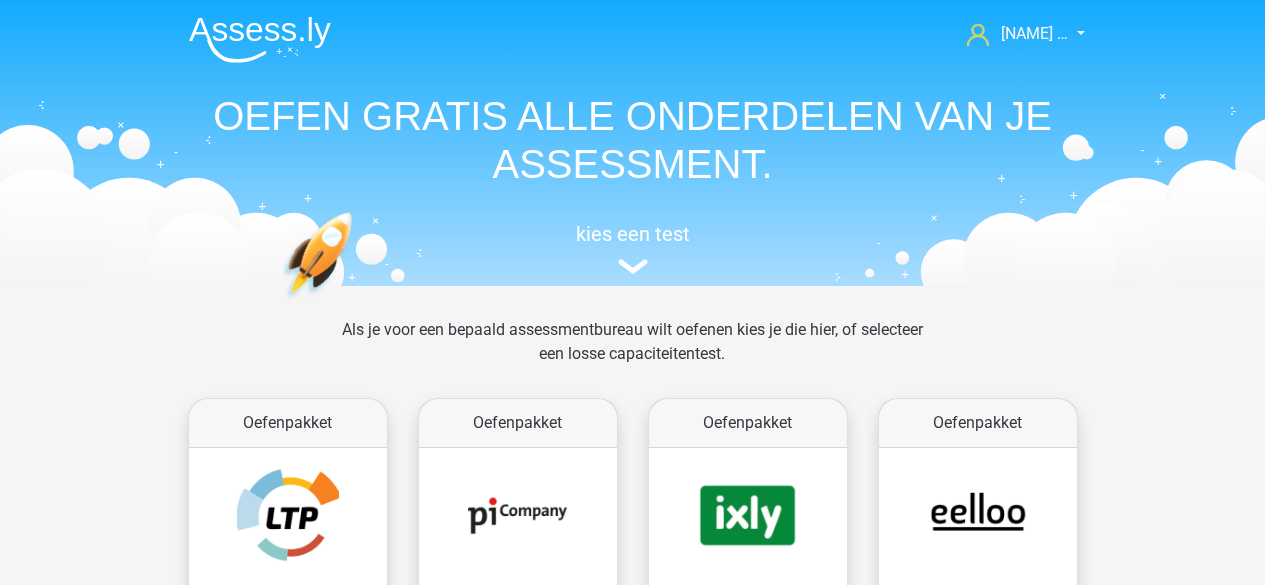 scroll, scrollTop: 180, scrollLeft: 0, axis: vertical 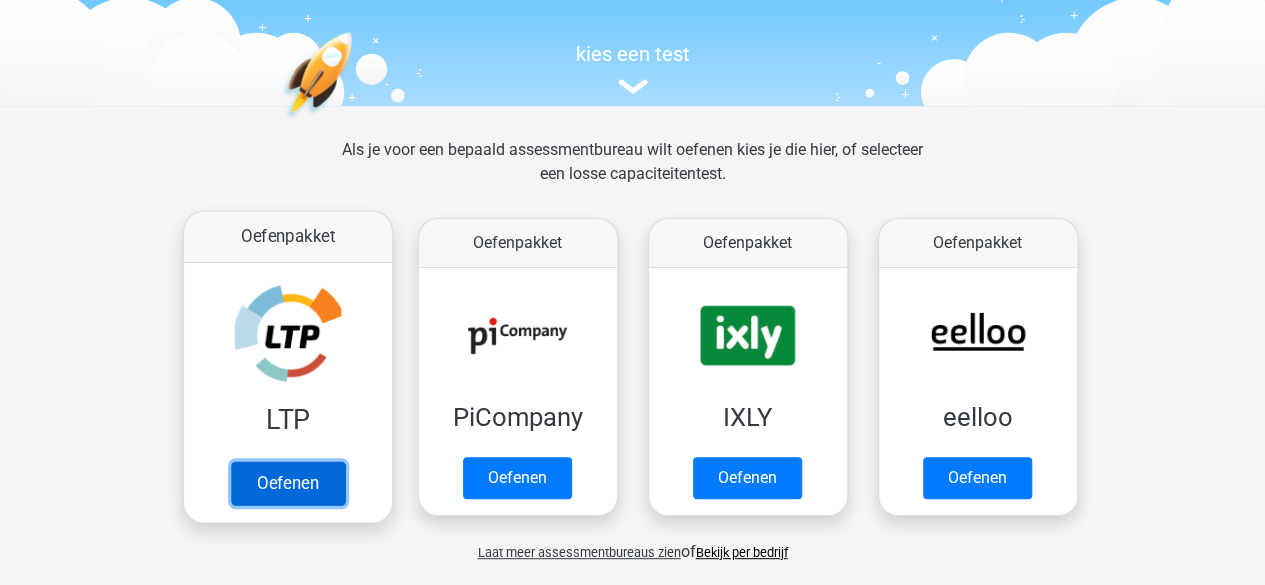 click on "Oefenen" at bounding box center (287, 483) 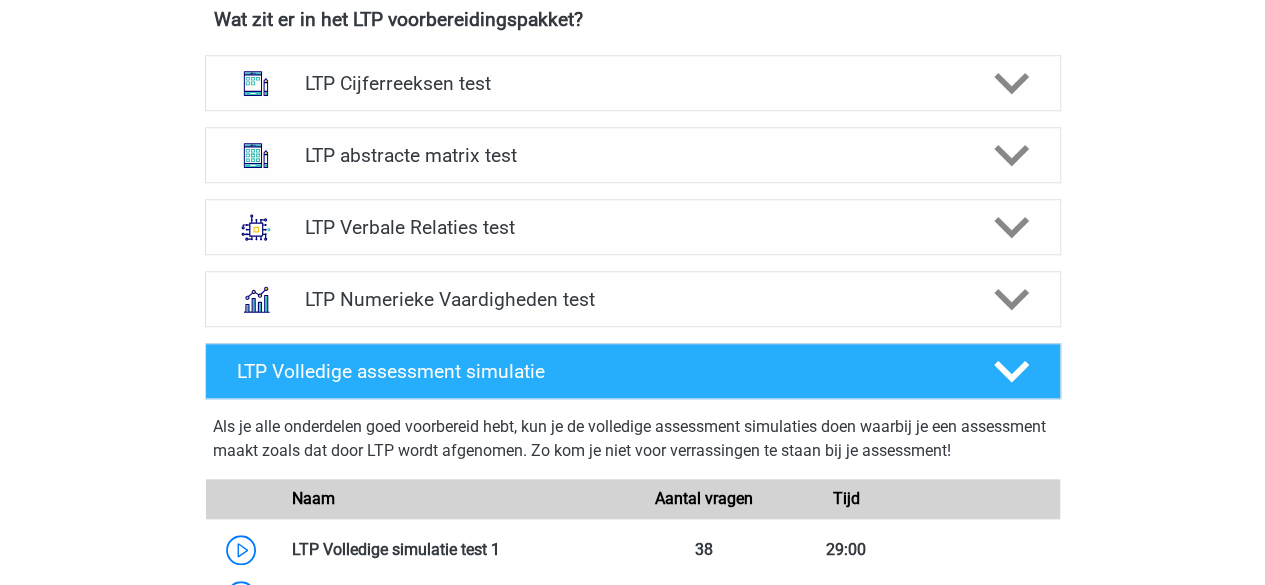scroll, scrollTop: 805, scrollLeft: 0, axis: vertical 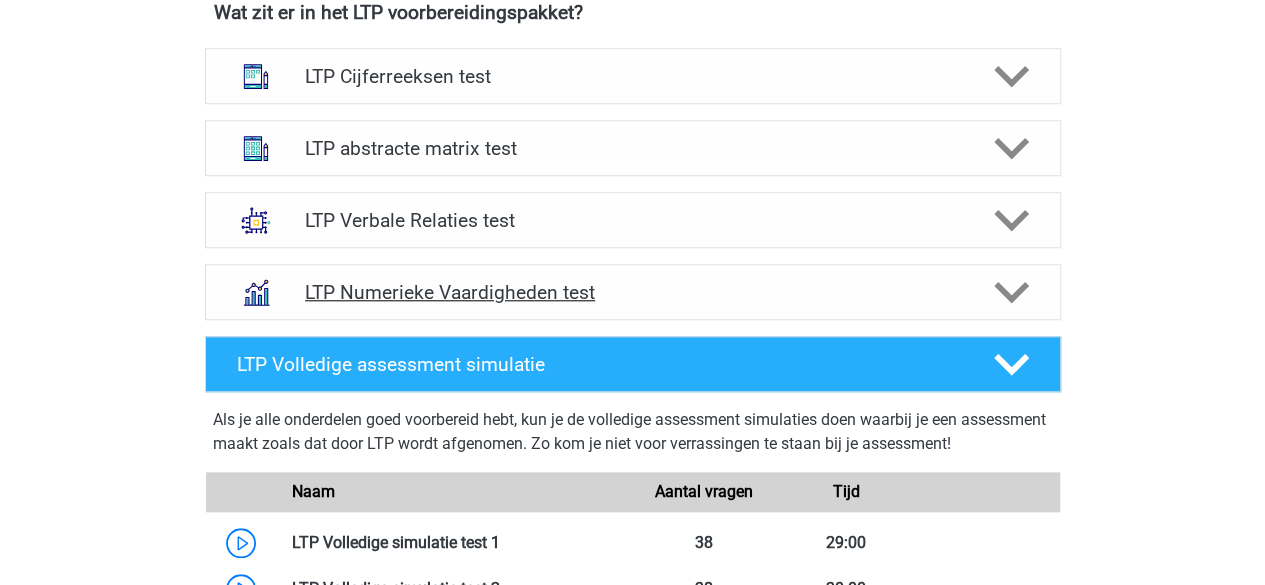 click on "LTP Numerieke Vaardigheden test" at bounding box center (632, 292) 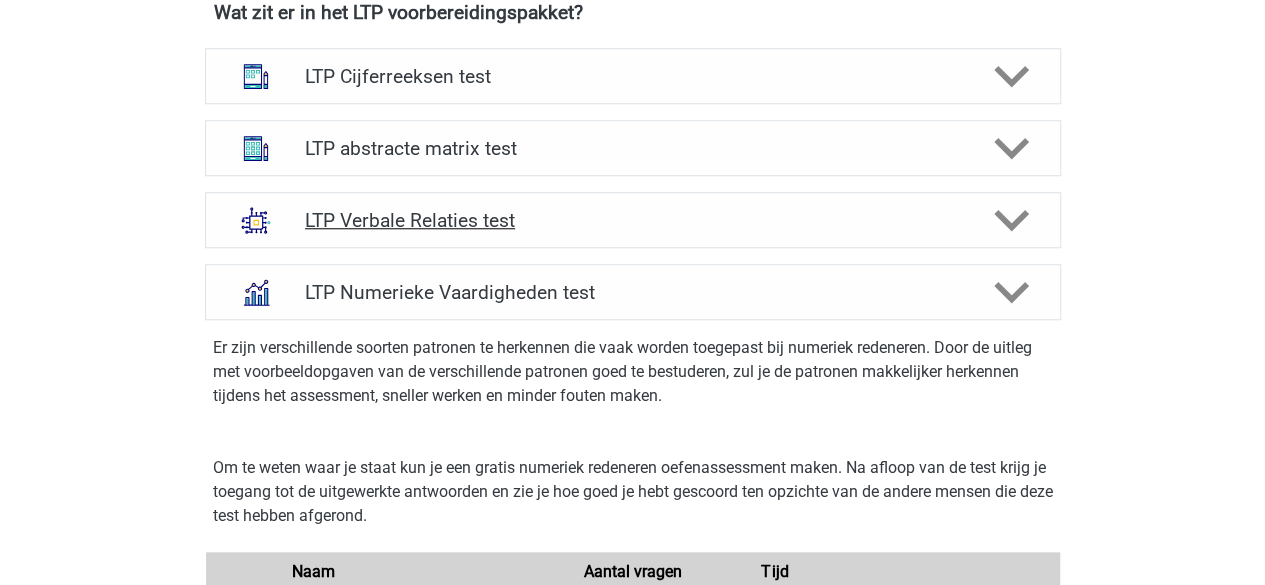 click on "LTP Verbale Relaties test" at bounding box center [633, 220] 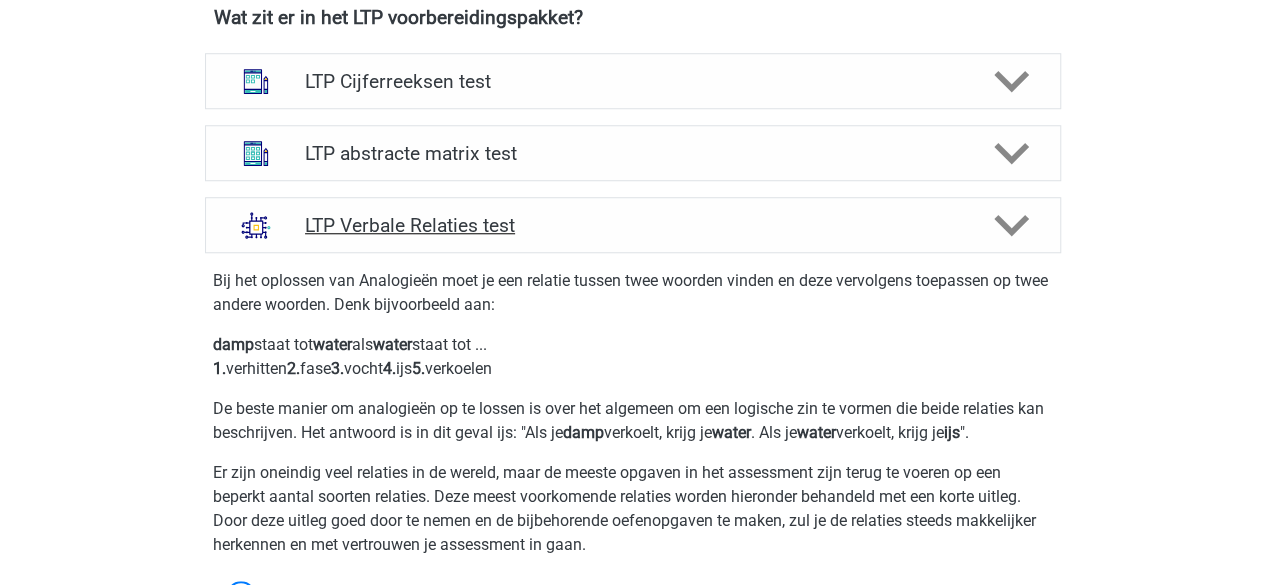 scroll, scrollTop: 799, scrollLeft: 0, axis: vertical 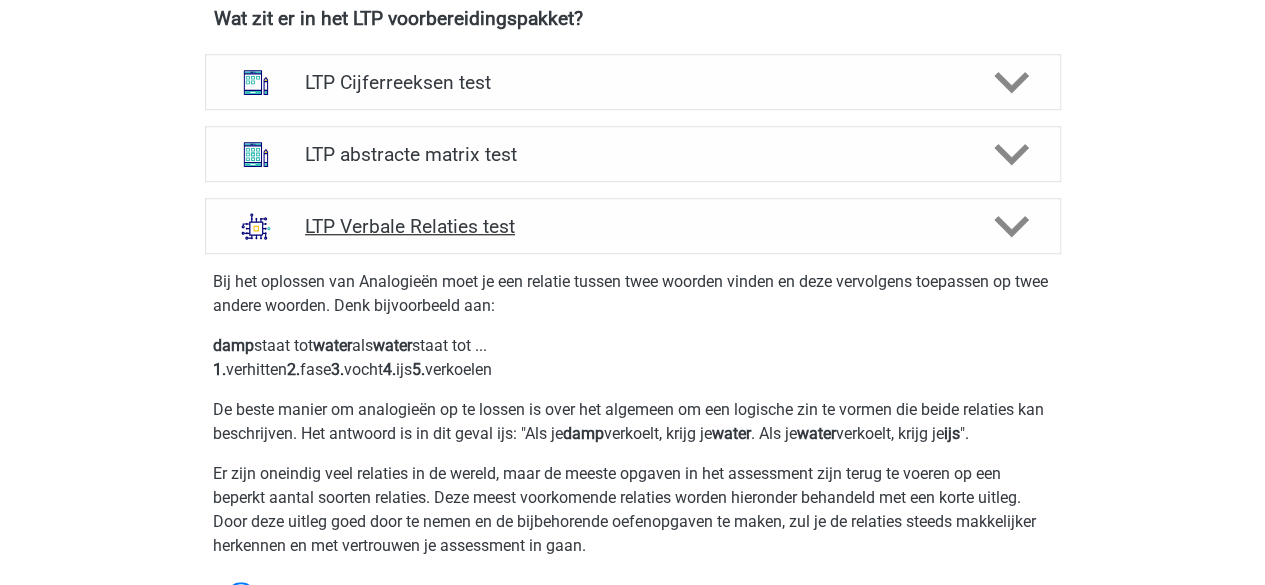 click on "LTP Verbale Relaties test" at bounding box center [632, 226] 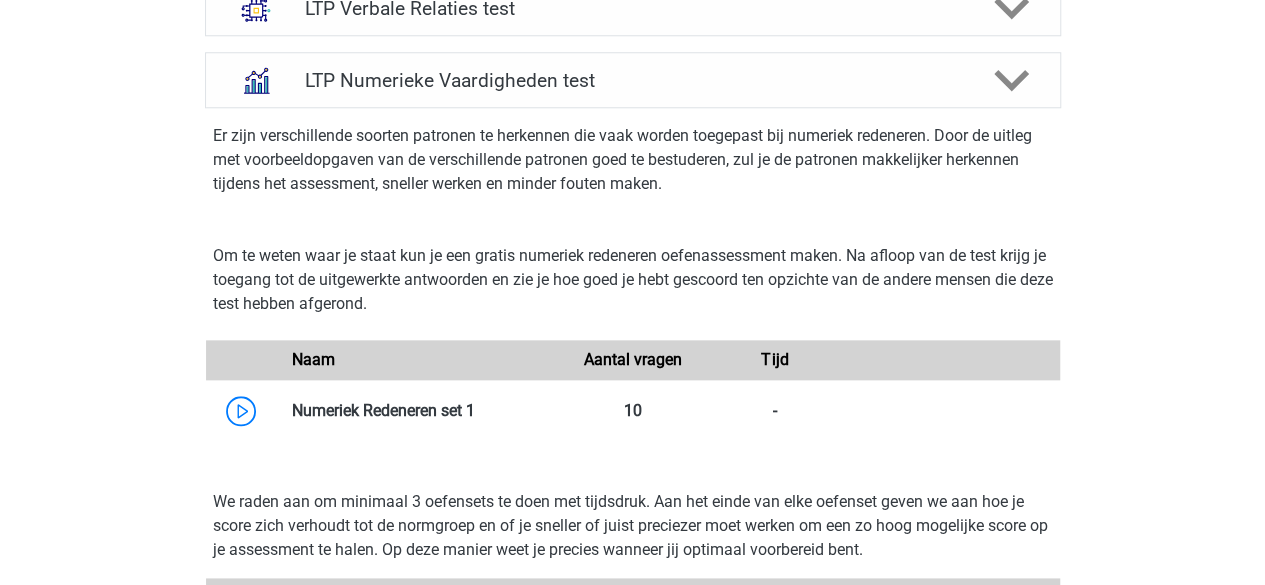 scroll, scrollTop: 1016, scrollLeft: 0, axis: vertical 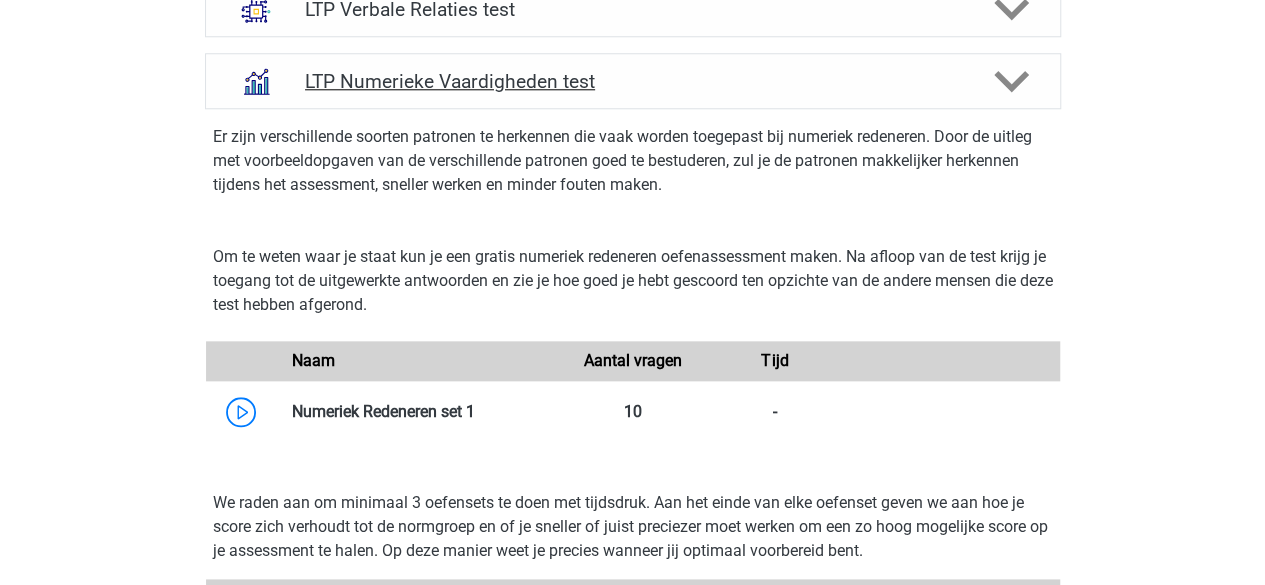 click on "LTP Numerieke Vaardigheden test" at bounding box center (632, 81) 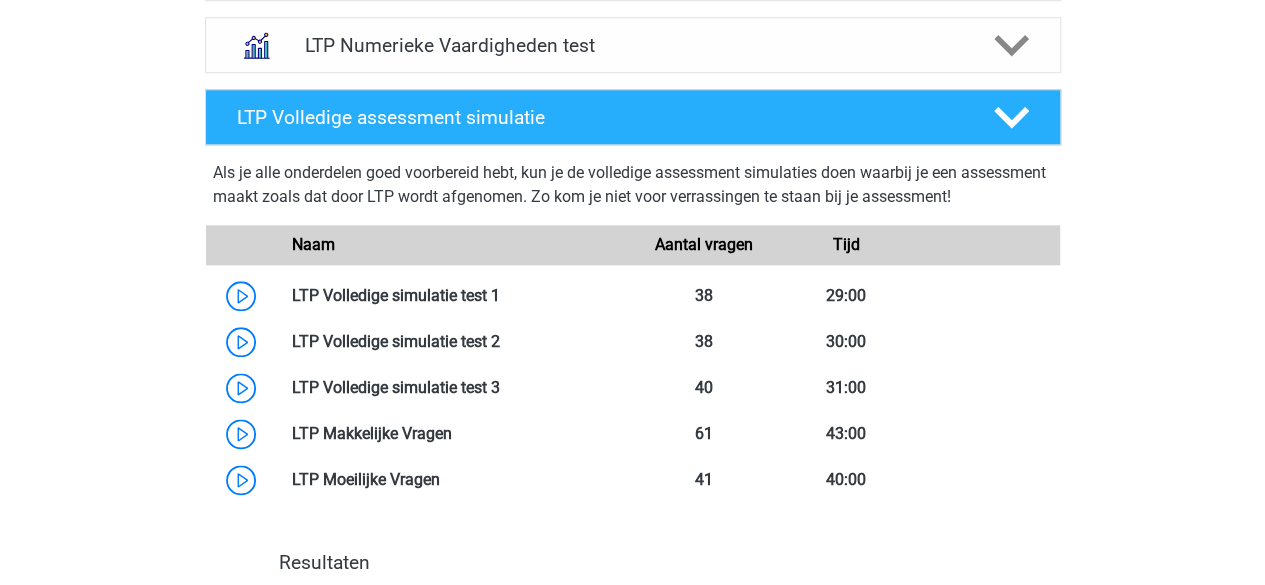 scroll, scrollTop: 1053, scrollLeft: 0, axis: vertical 